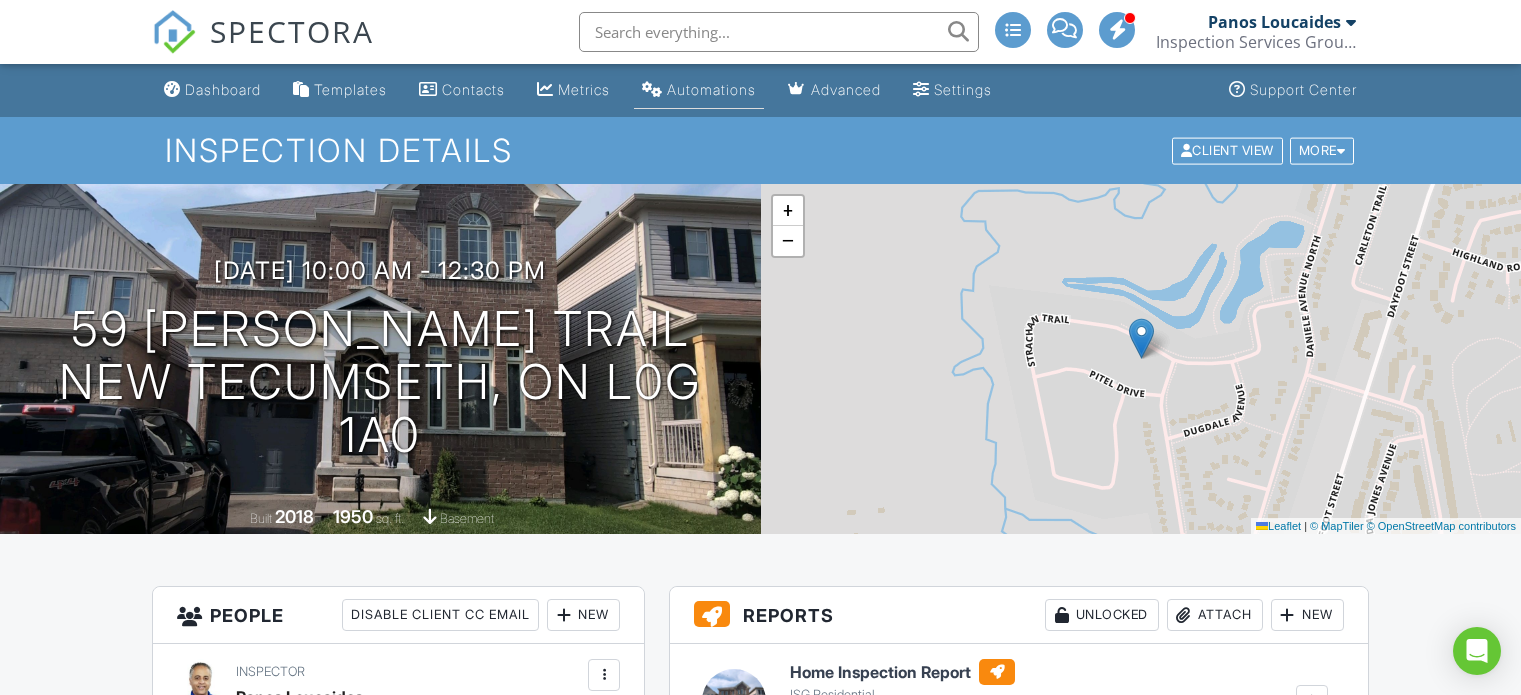 scroll, scrollTop: 0, scrollLeft: 0, axis: both 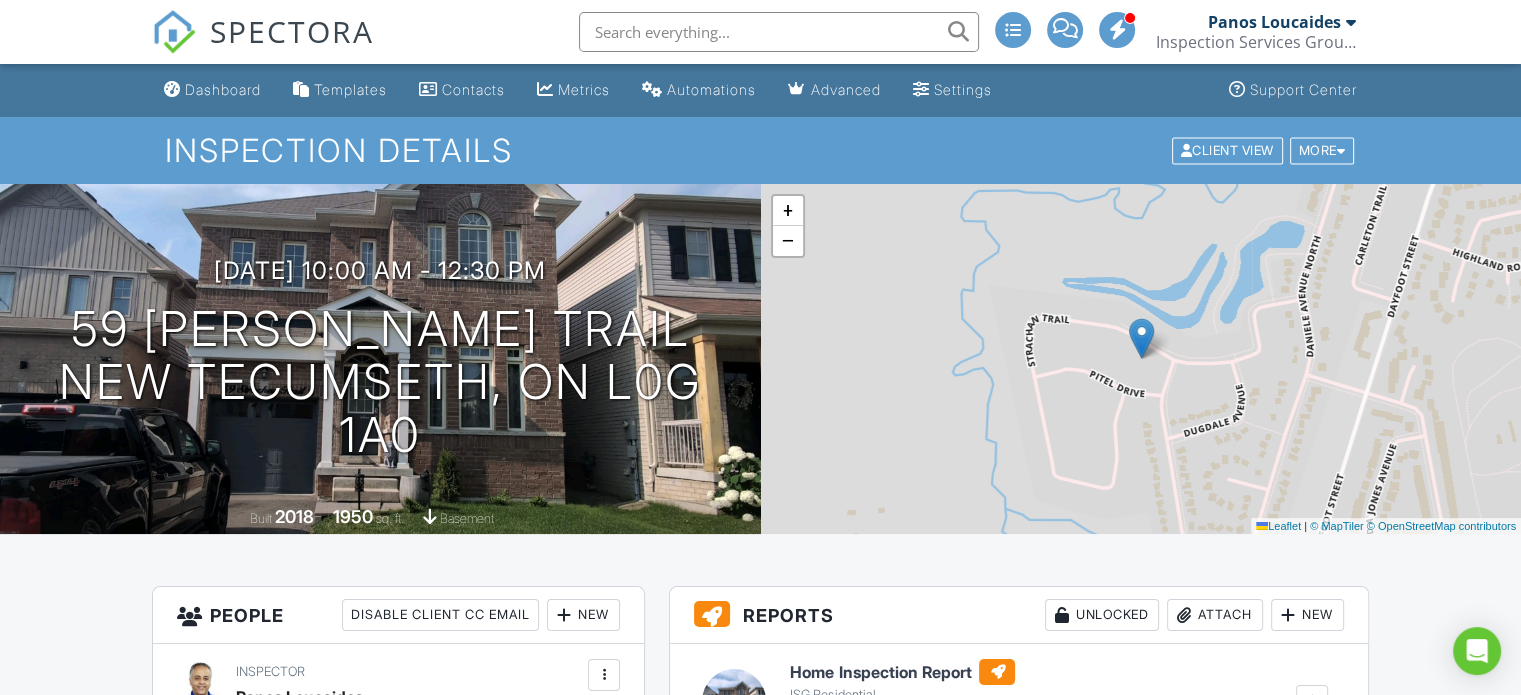 click at bounding box center [779, 32] 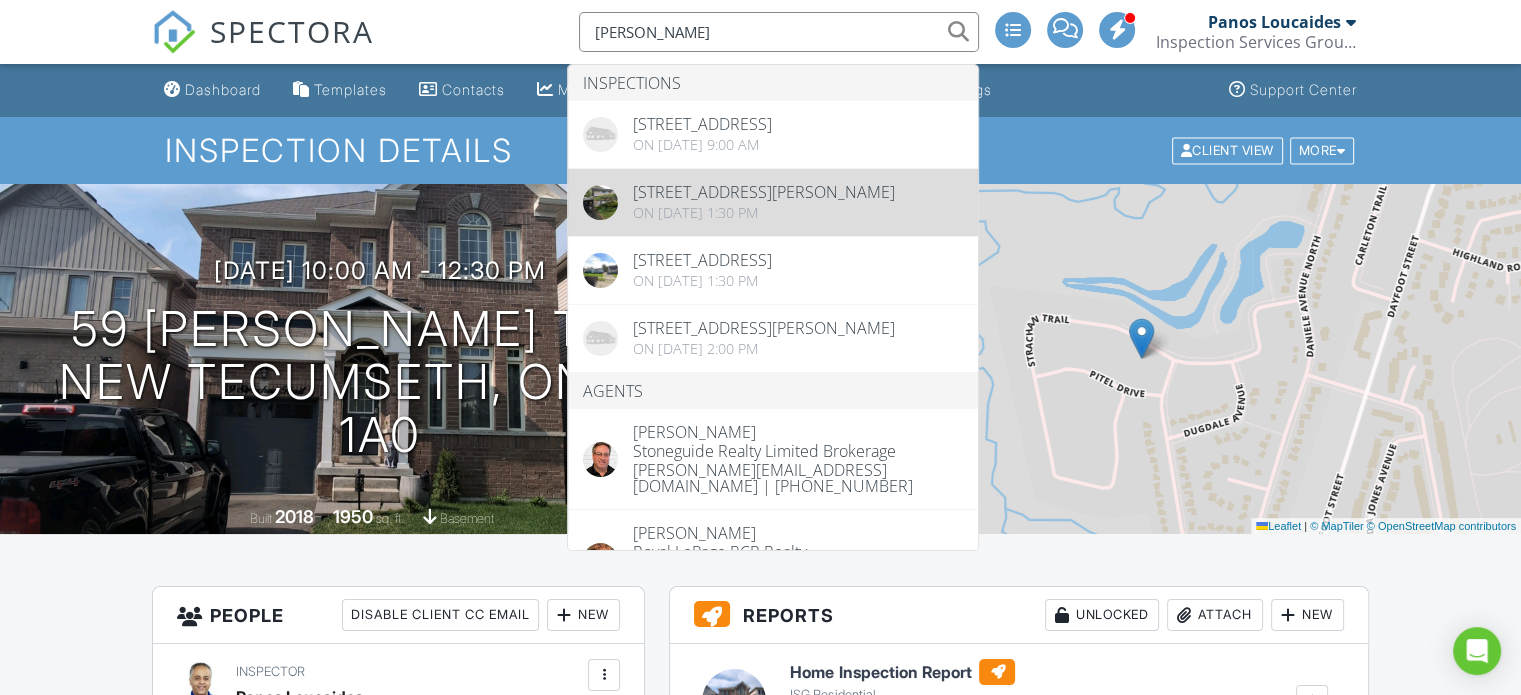 type on "bennett" 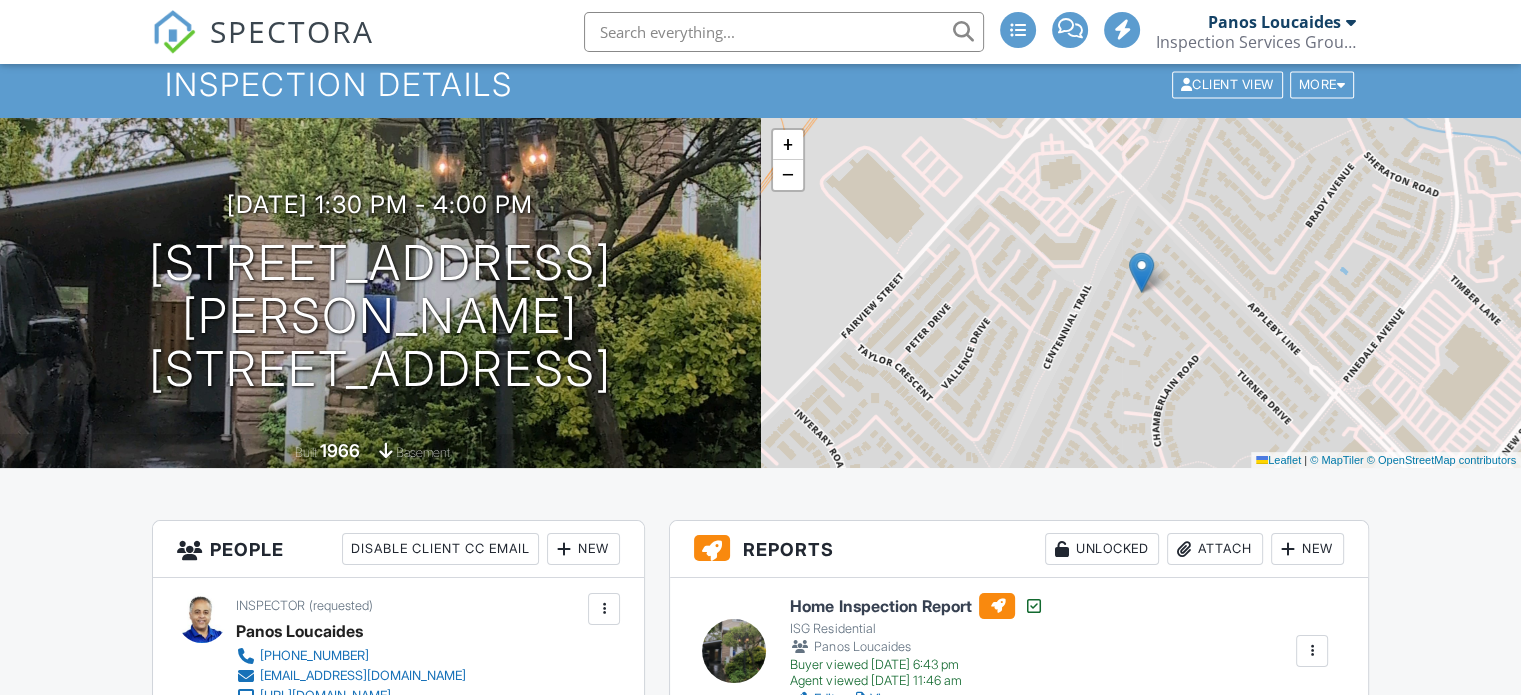 scroll, scrollTop: 300, scrollLeft: 0, axis: vertical 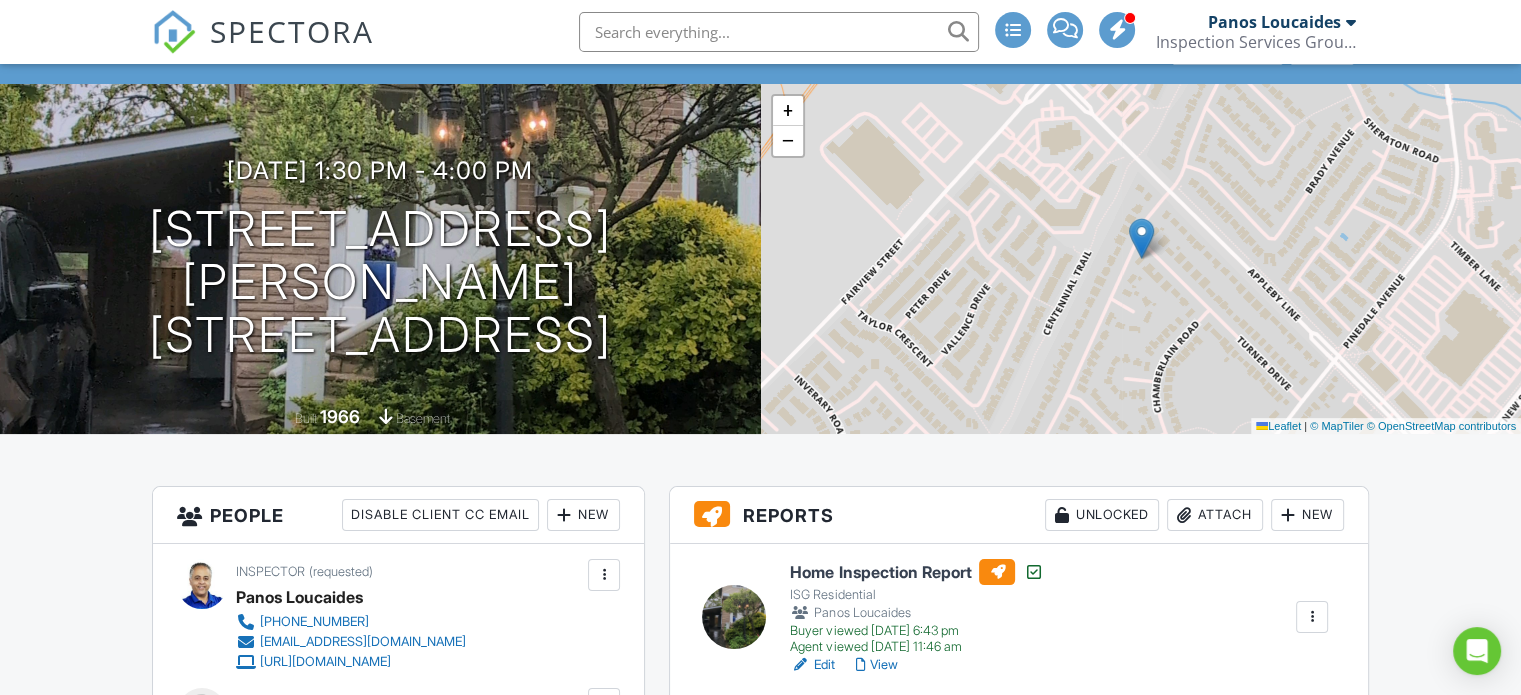 click on "View" at bounding box center [876, 665] 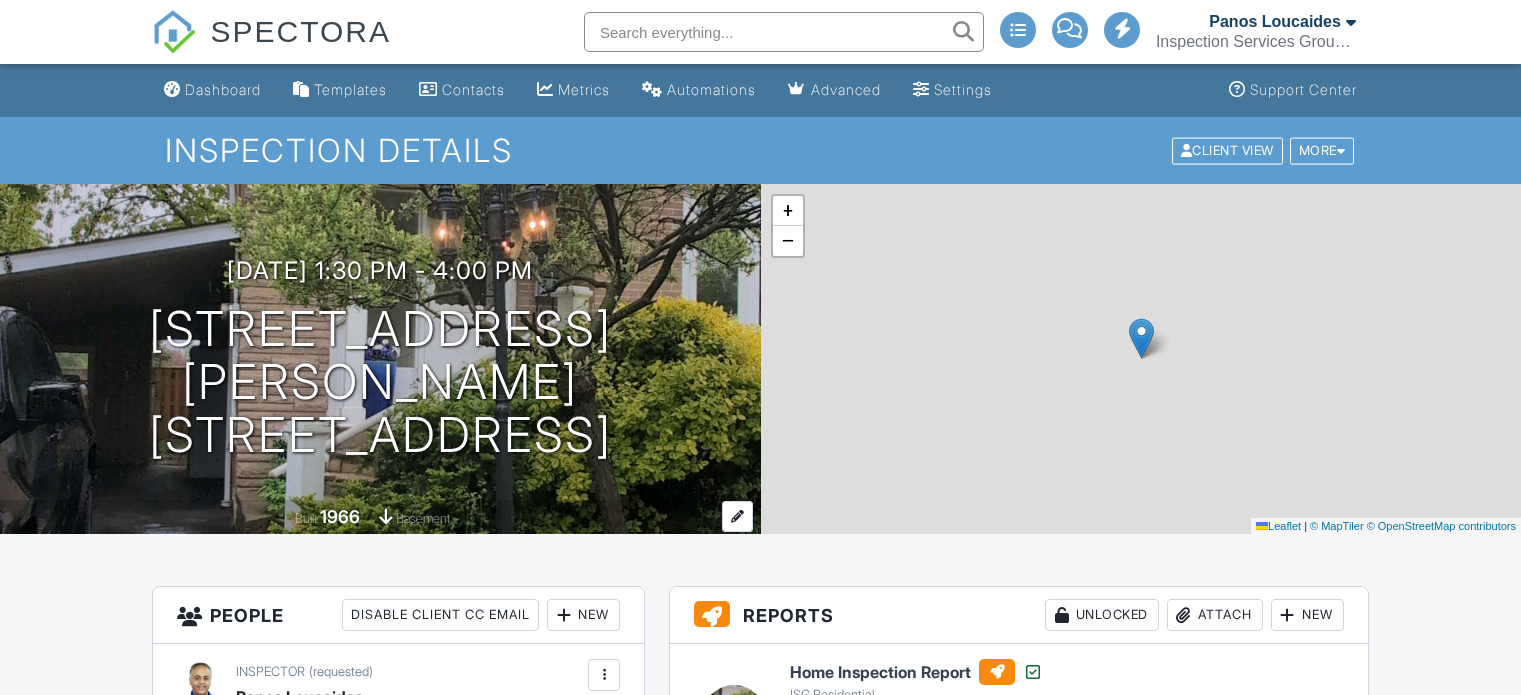 scroll, scrollTop: 0, scrollLeft: 0, axis: both 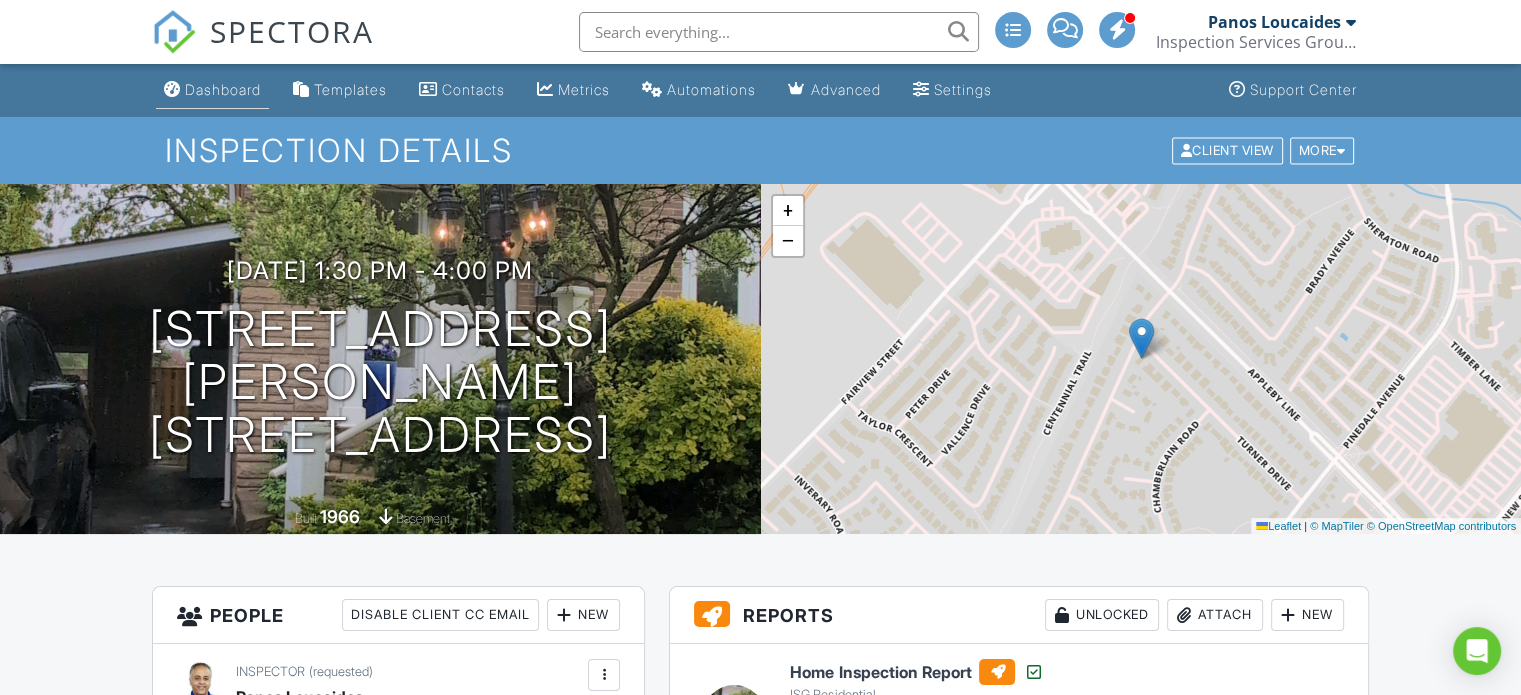 click on "Dashboard" at bounding box center [223, 89] 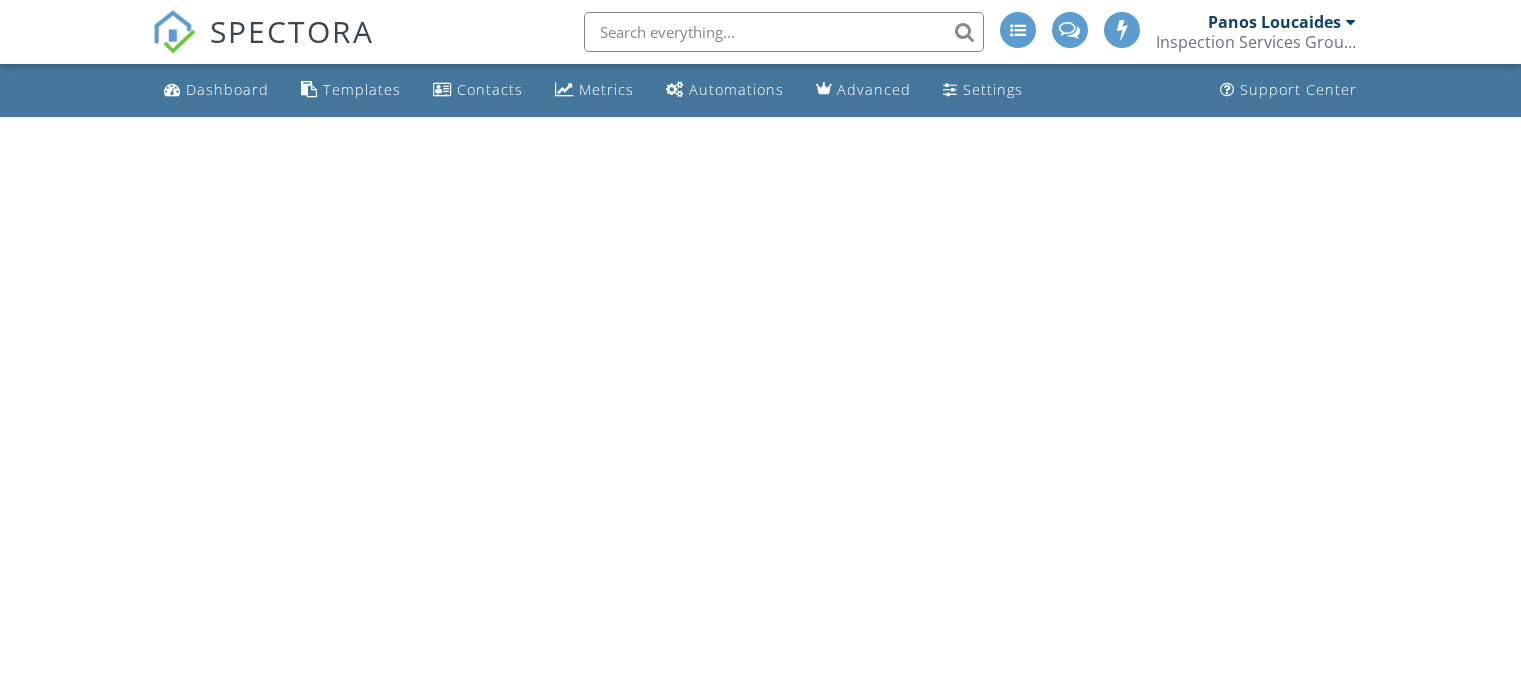 scroll, scrollTop: 0, scrollLeft: 0, axis: both 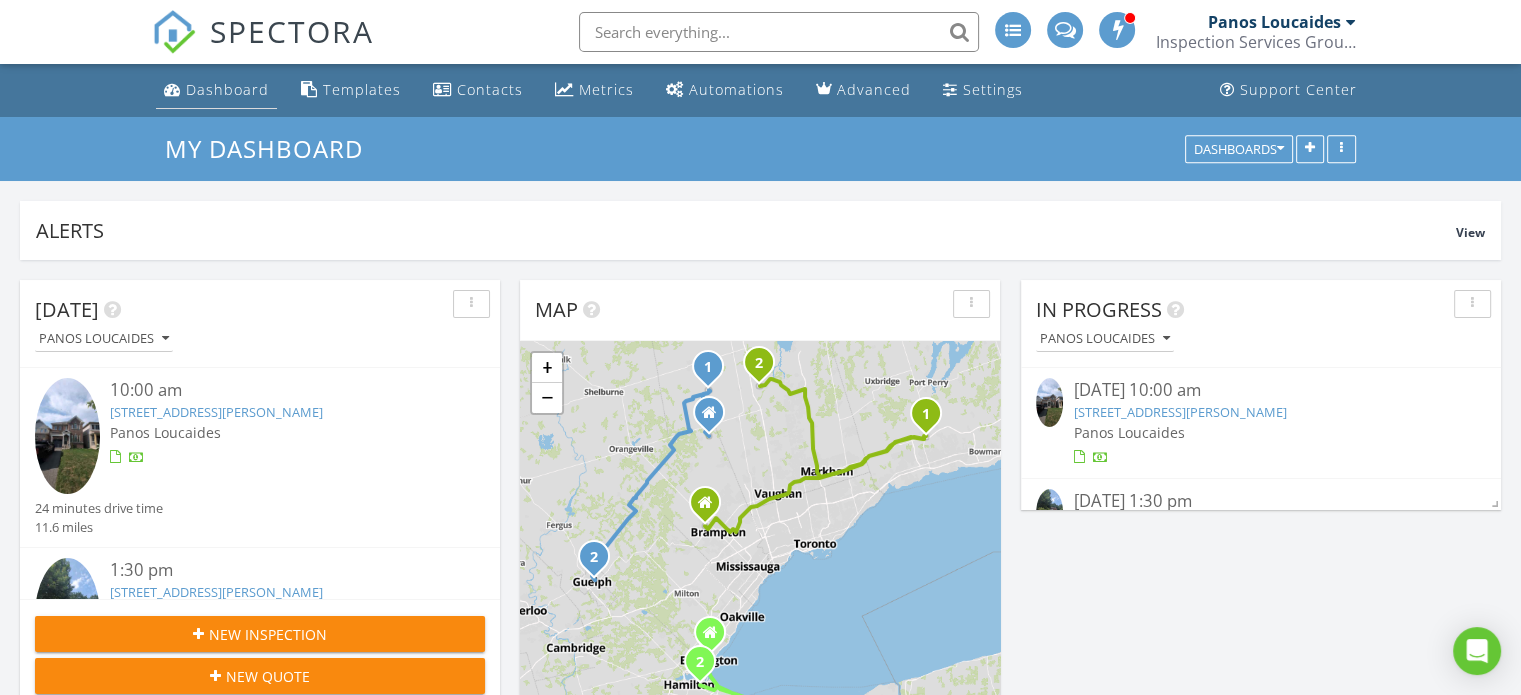 click on "Dashboard" at bounding box center (227, 89) 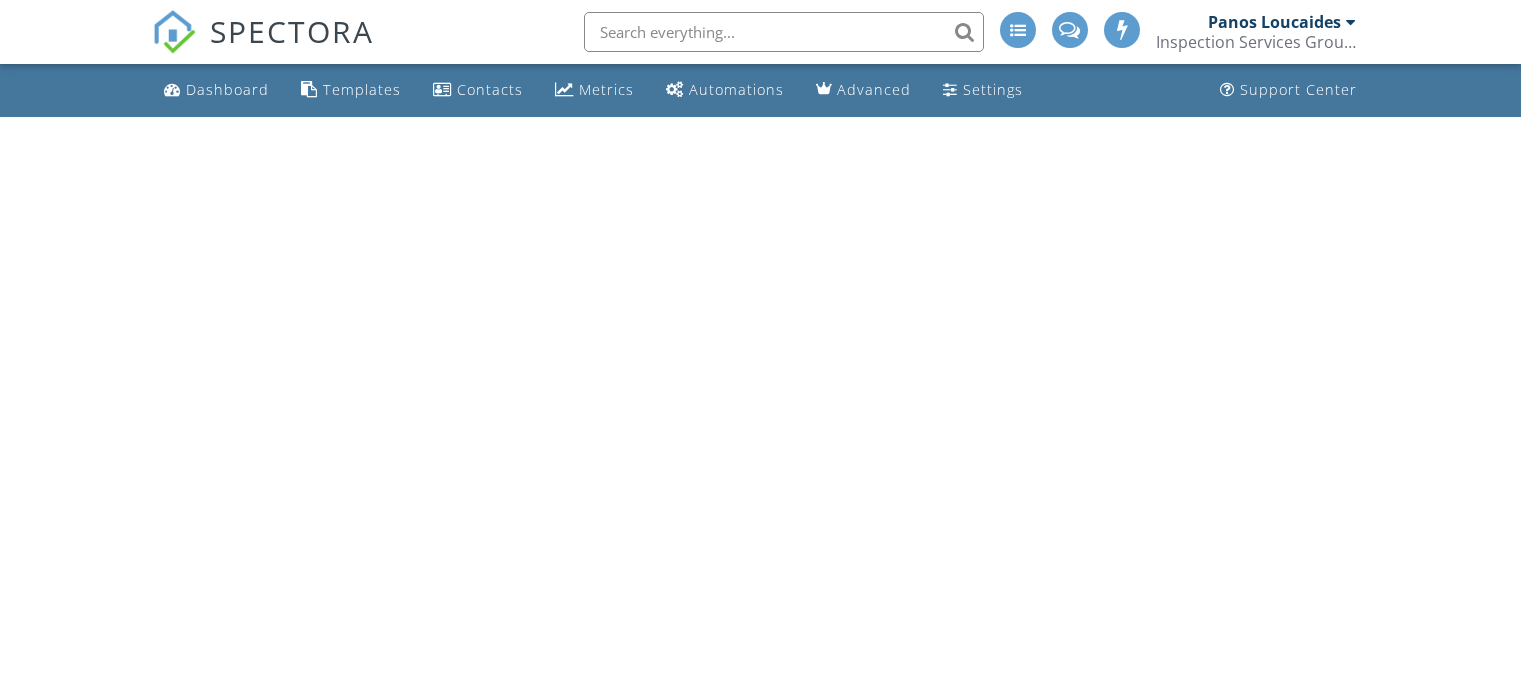 scroll, scrollTop: 0, scrollLeft: 0, axis: both 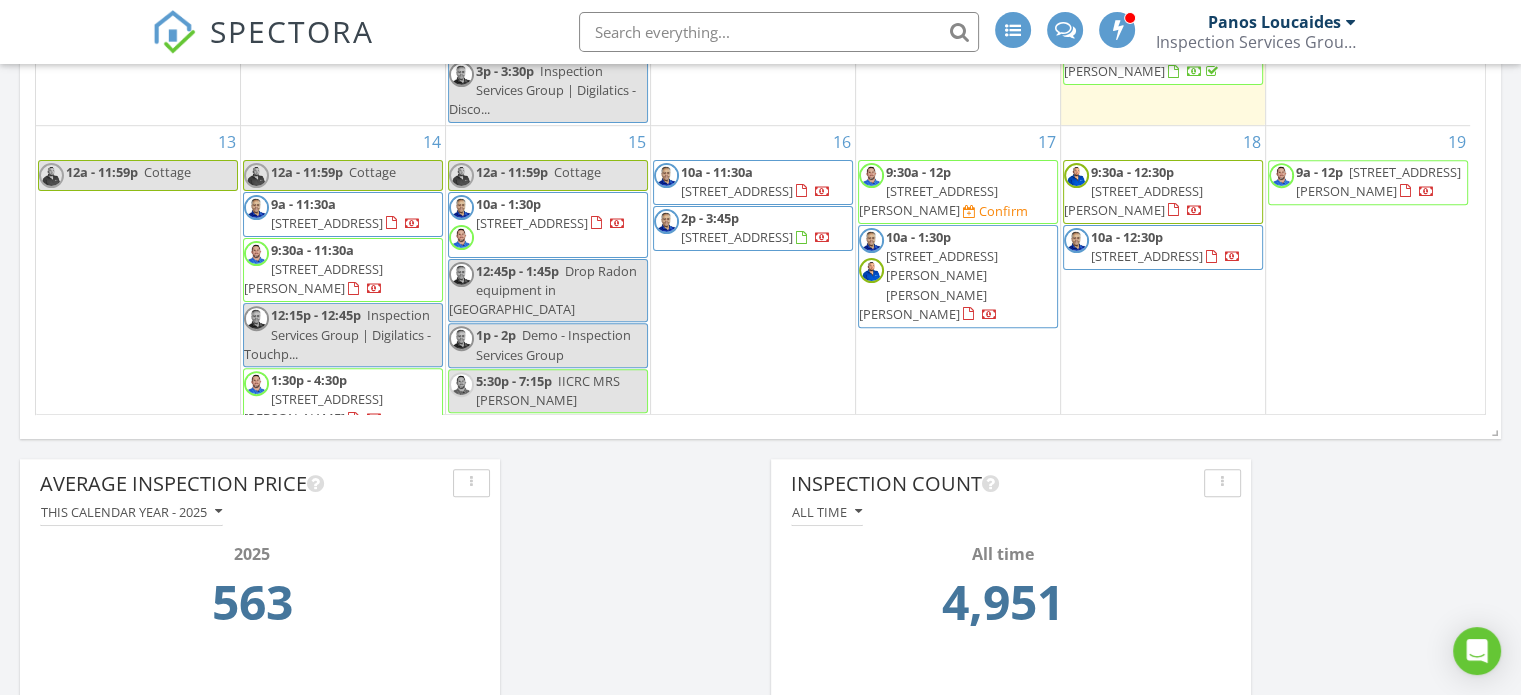 click on "74 Woodman Dr N 30, Hamilton L8H 2M5" at bounding box center (928, 200) 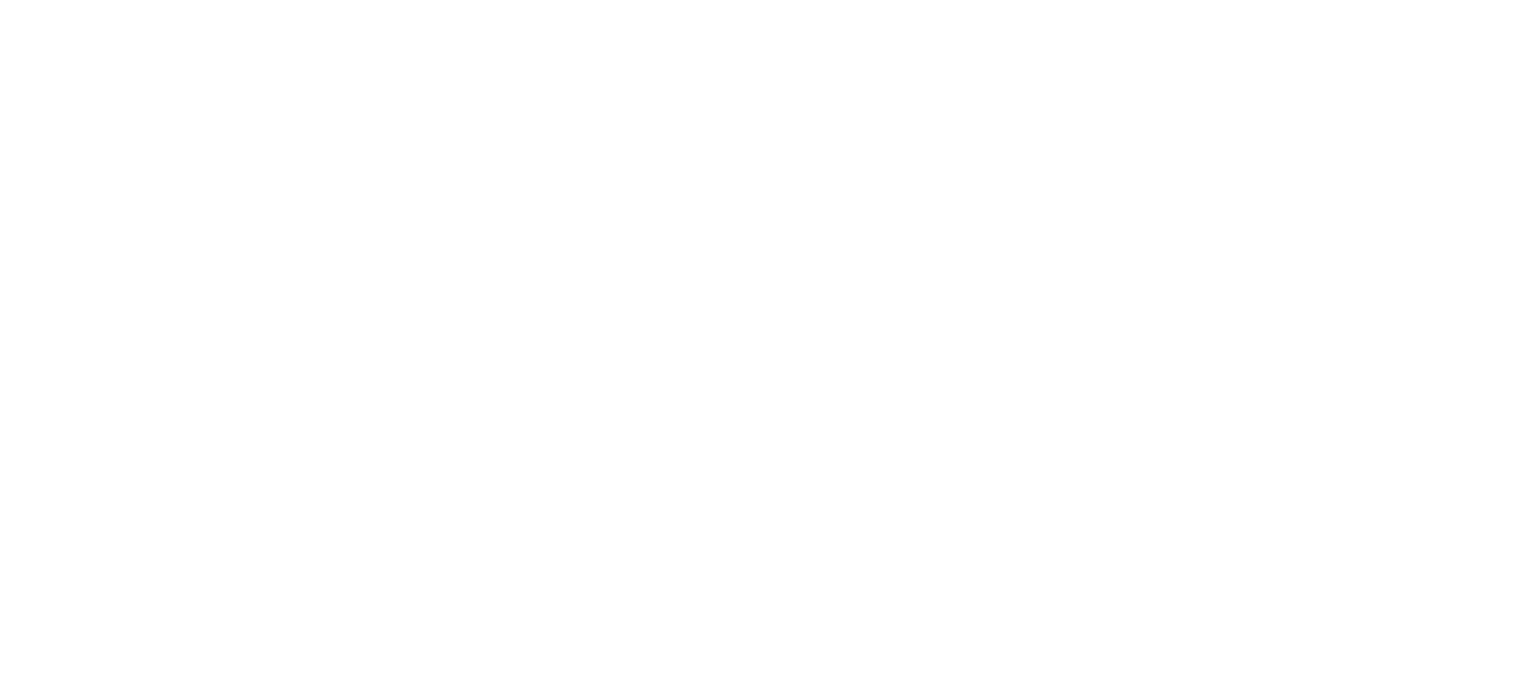 scroll, scrollTop: 0, scrollLeft: 0, axis: both 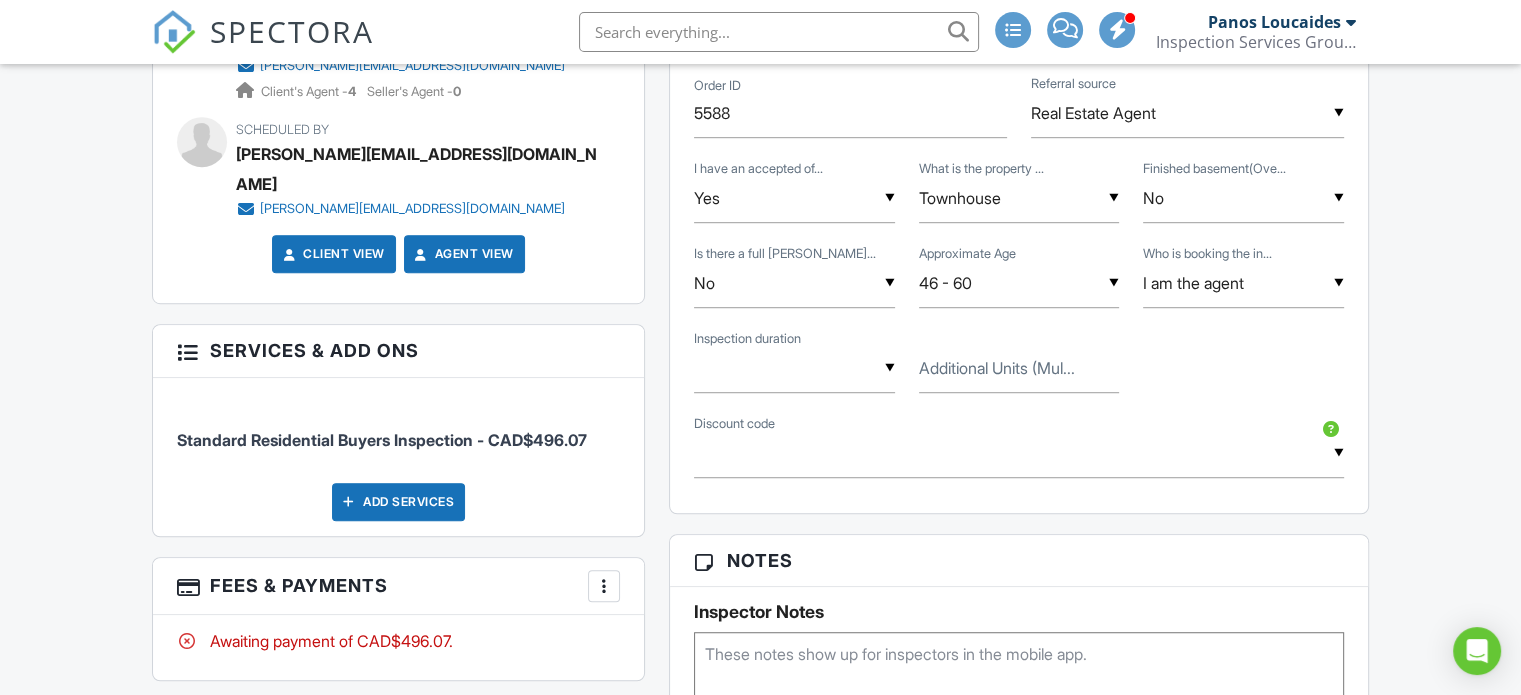 drag, startPoint x: 1524, startPoint y: 107, endPoint x: 1519, endPoint y: 361, distance: 254.04921 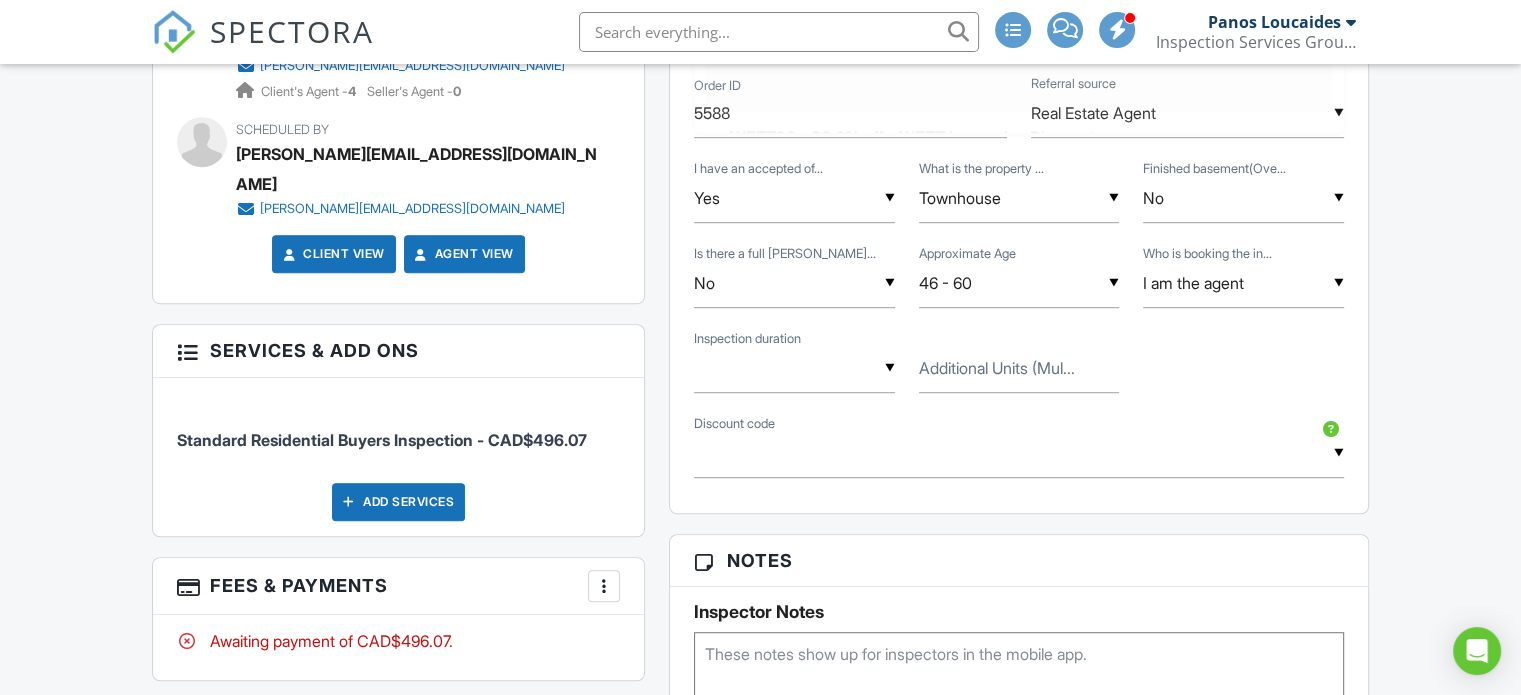 click at bounding box center (1019, 453) 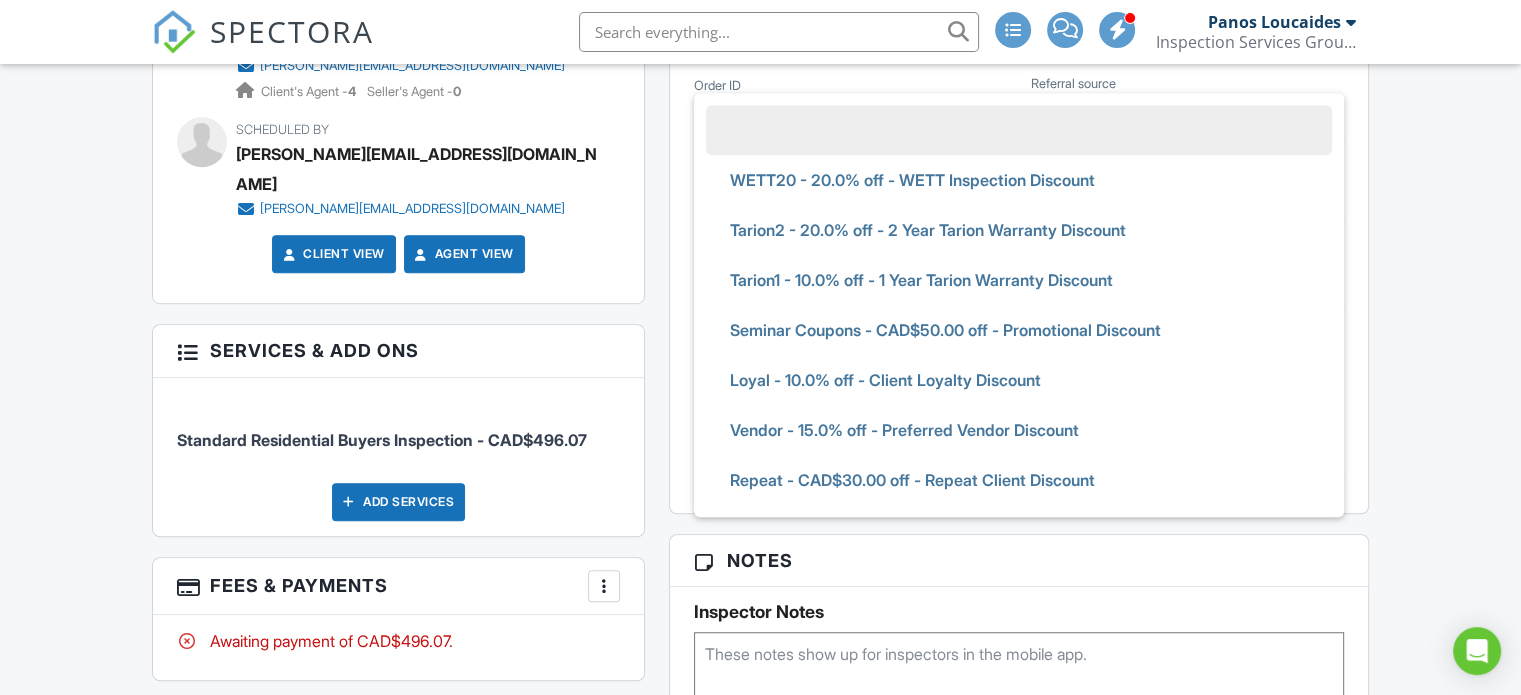click on "Dashboard
Templates
Contacts
Metrics
Automations
Advanced
Settings
Support Center
Inspection Details
Client View
More
Property Details
Reschedule
Reorder / Copy
Share
Cancel
Delete
Print Order
Convert to V9
Disable Pass on CC Fees
View Change Log
07/17/2025  9:30 am
- 12:00 pm
74 Woodman Dr N 30
Hamilton, ON L8H 2M5
Built
1972
1150
sq. ft.
basement
+ −  Leaflet   |   © MapTiler   © OpenStreetMap contributors
This is an Unconfirmed Inspection!
This inspection hasn't been confirmed yet. If you'd like to make changes to this inspection go ahead and when you're ready confirm the inspection below.
Confirm with notifications disabled
Confirm and send notifications" at bounding box center [760, 408] 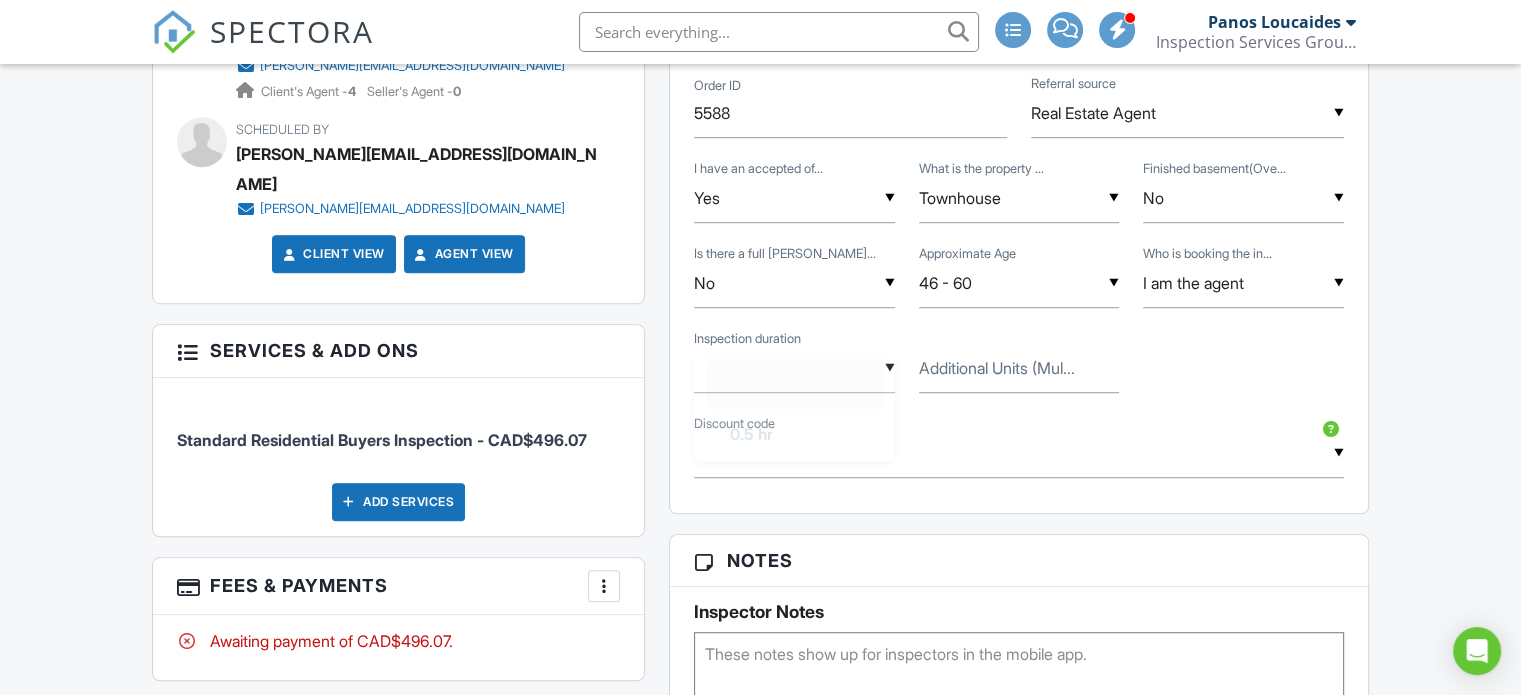 click on "▼ 0.5 hr 1 hr 1.5 hrs 2 hrs 2.5 hrs 3 hrs 3.5 hrs 4 hrs
0.5 hr
1 hr
1.5 hrs
2 hrs
2.5 hrs
3 hrs
3.5 hrs
4 hrs" at bounding box center (794, 368) 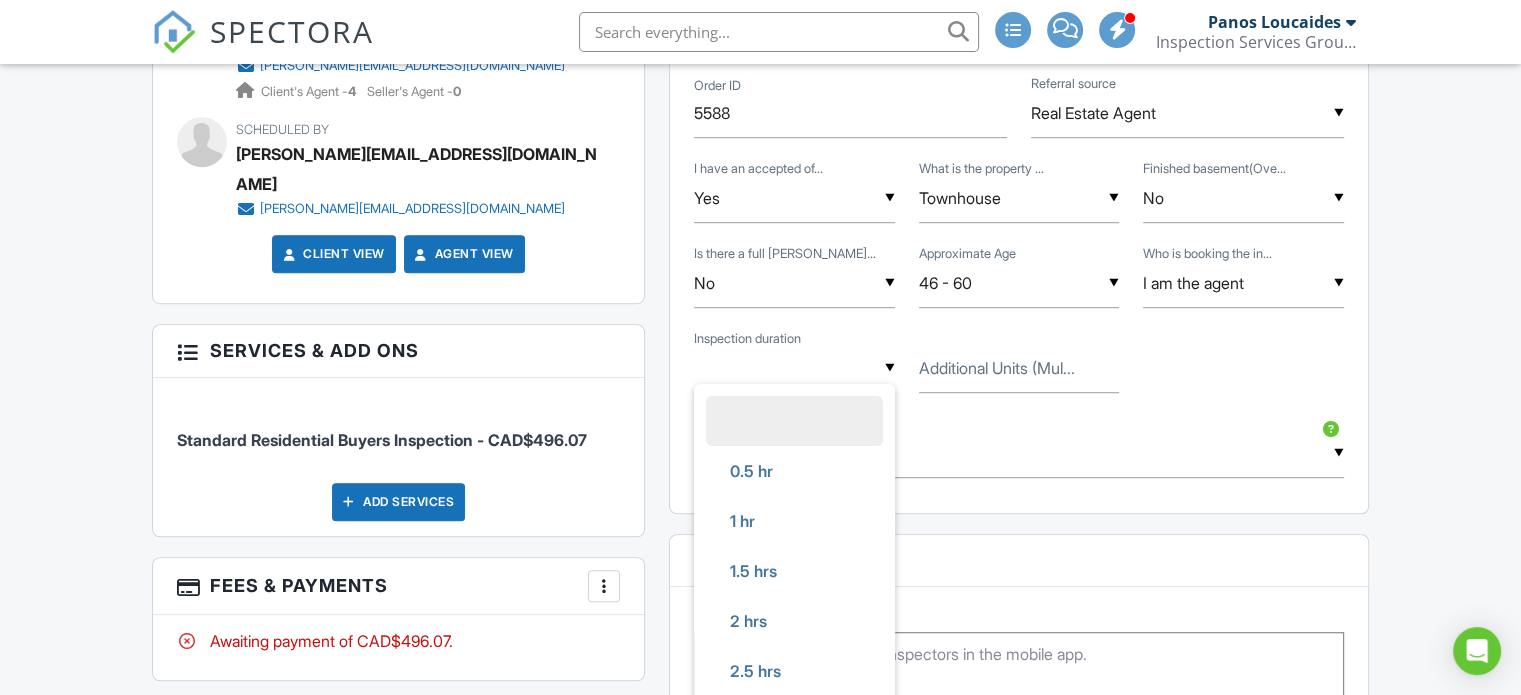 drag, startPoint x: 732, startPoint y: 609, endPoint x: 768, endPoint y: 586, distance: 42.72002 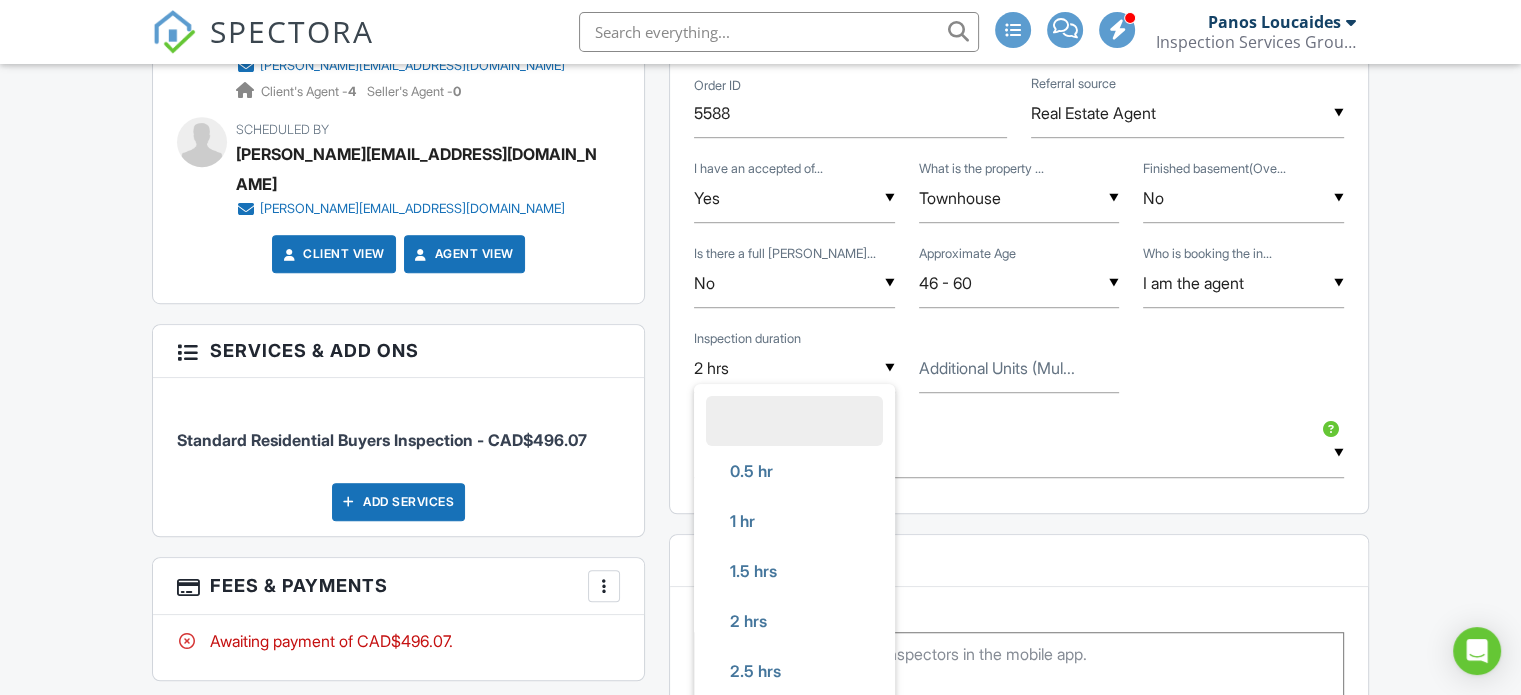 scroll, scrollTop: 120, scrollLeft: 0, axis: vertical 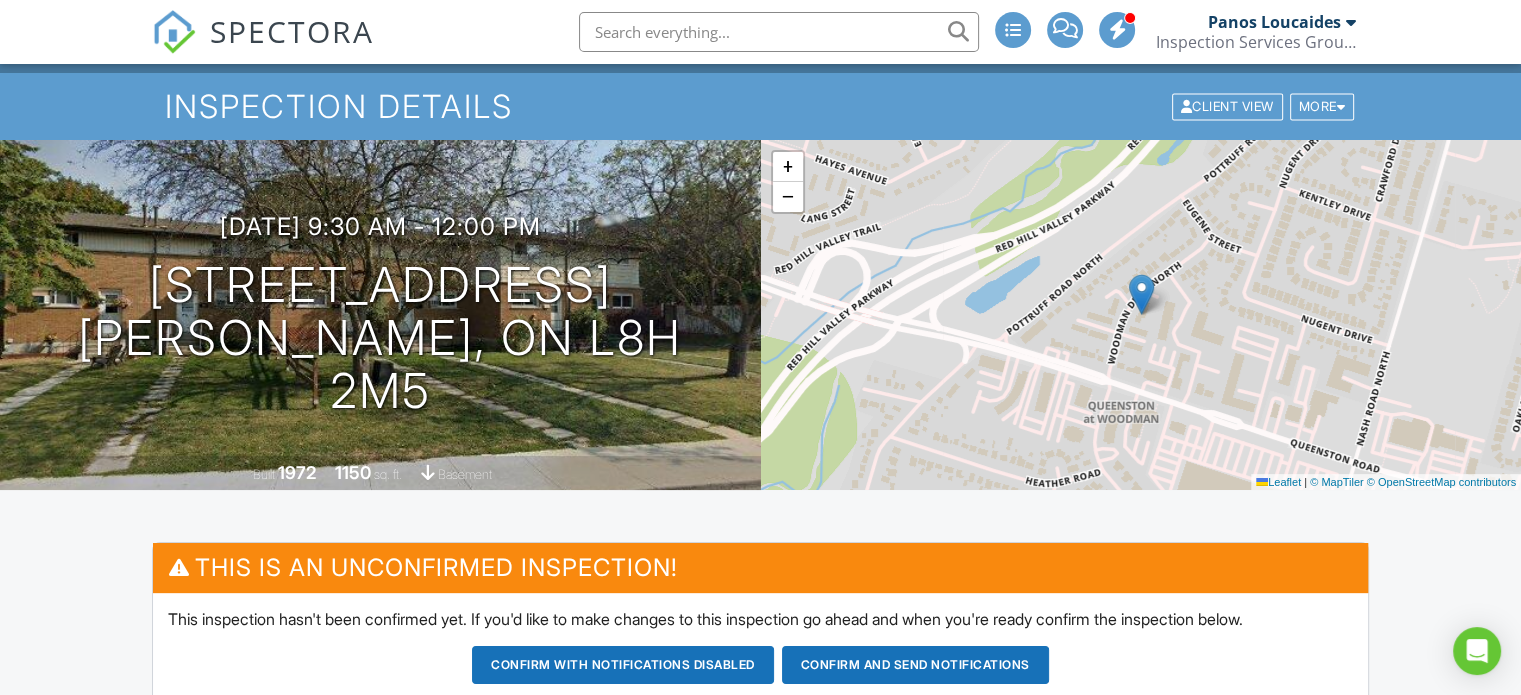 drag, startPoint x: 892, startPoint y: 667, endPoint x: 886, endPoint y: 655, distance: 13.416408 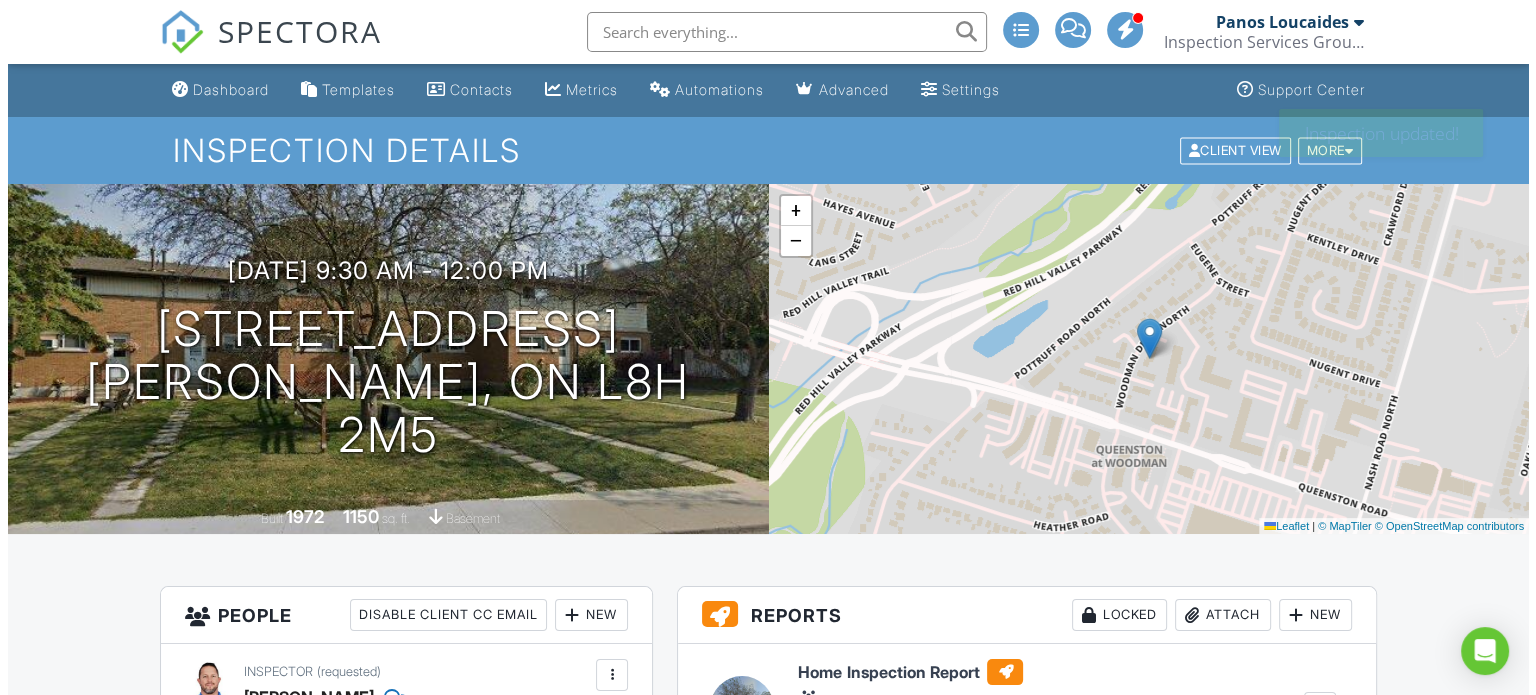 scroll, scrollTop: 0, scrollLeft: 0, axis: both 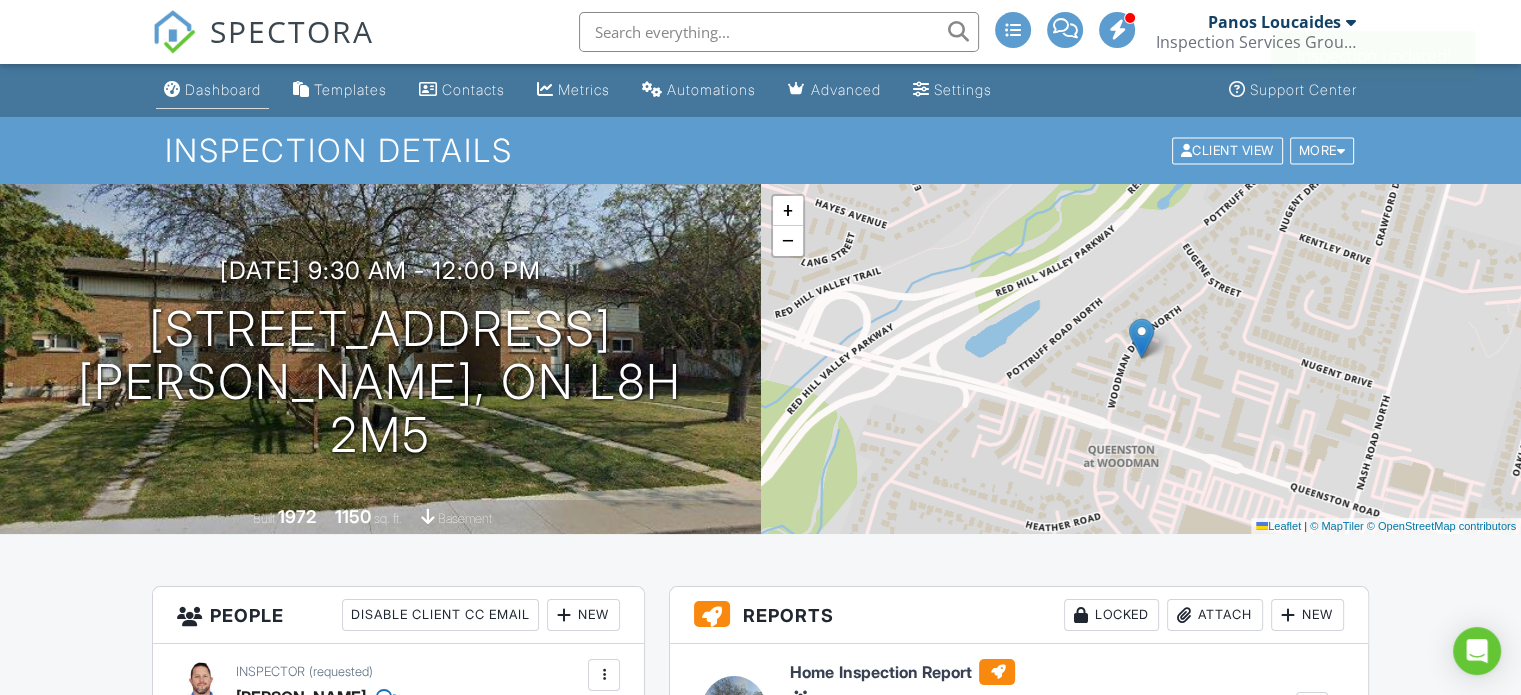 click on "Dashboard" at bounding box center [223, 89] 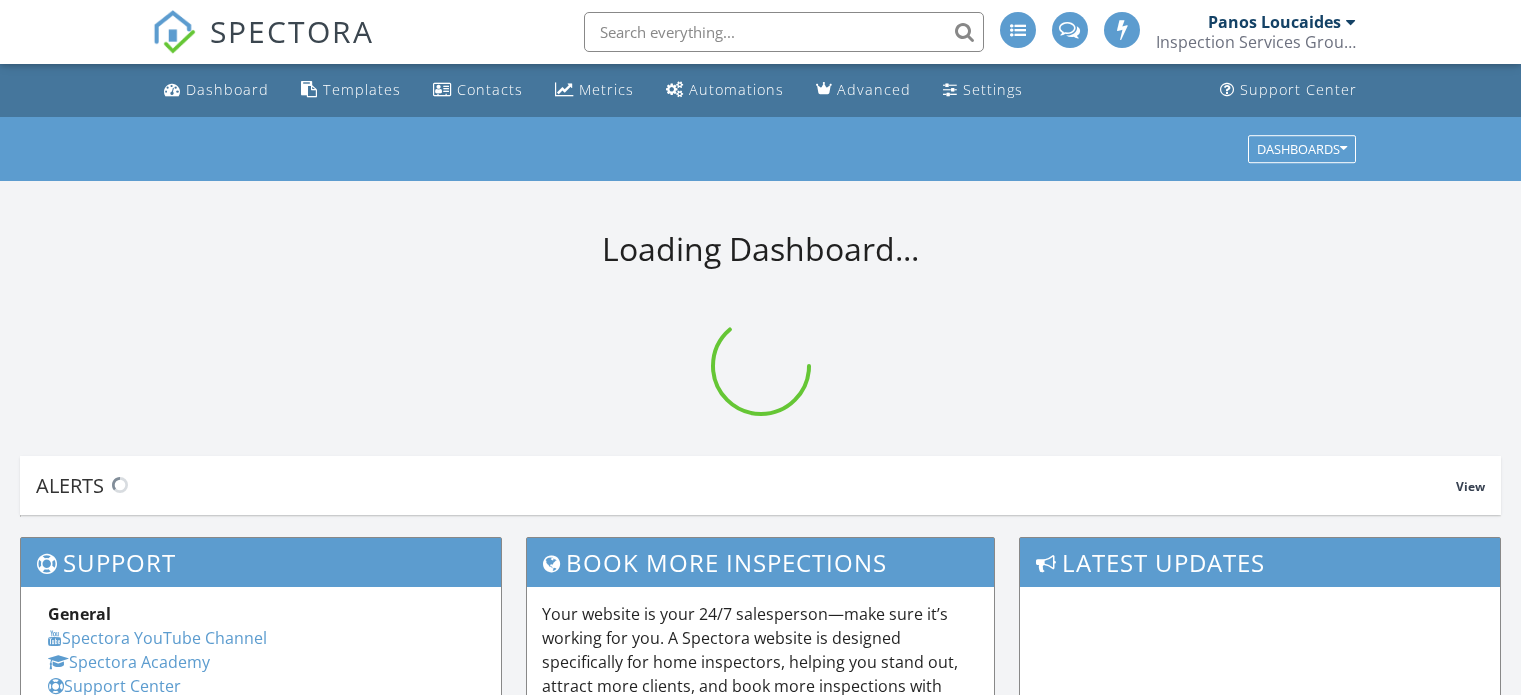 scroll, scrollTop: 0, scrollLeft: 0, axis: both 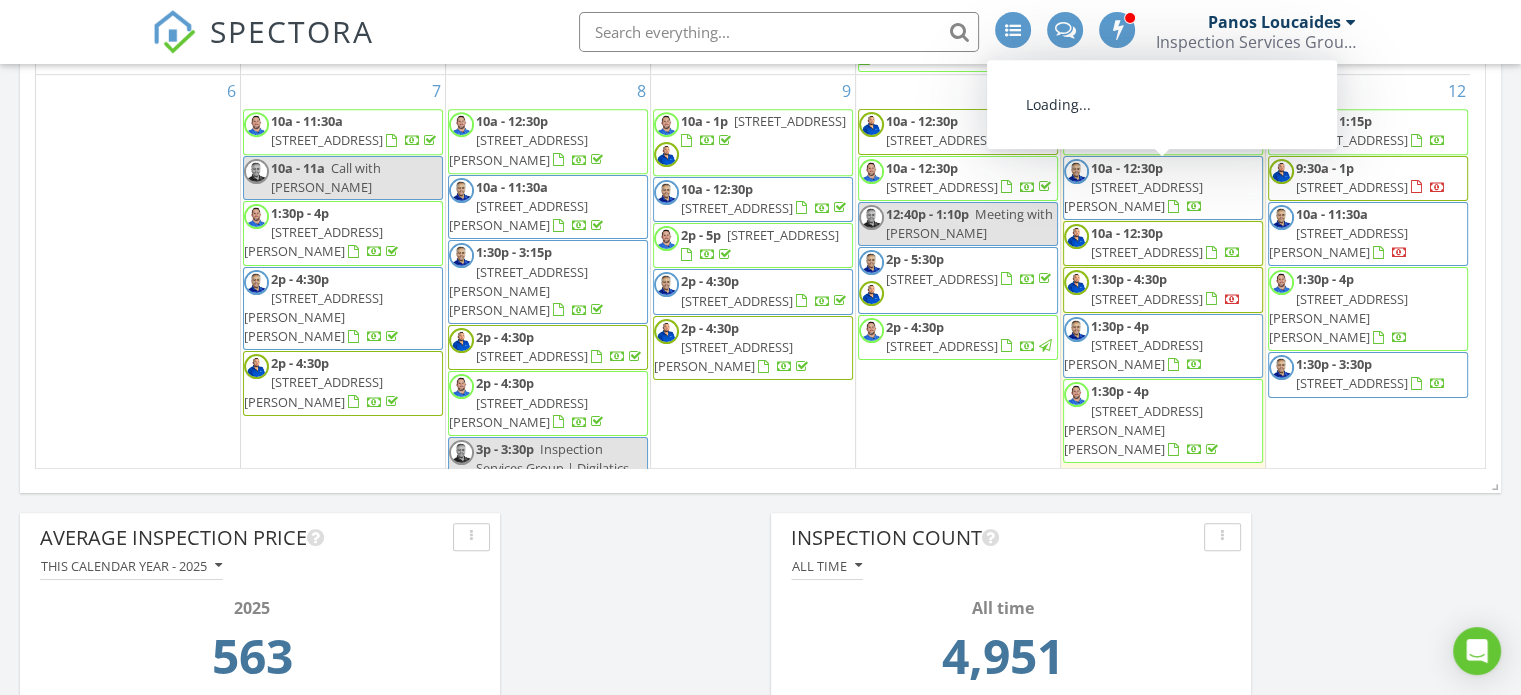 click on "[STREET_ADDRESS][PERSON_NAME]" at bounding box center (1133, 196) 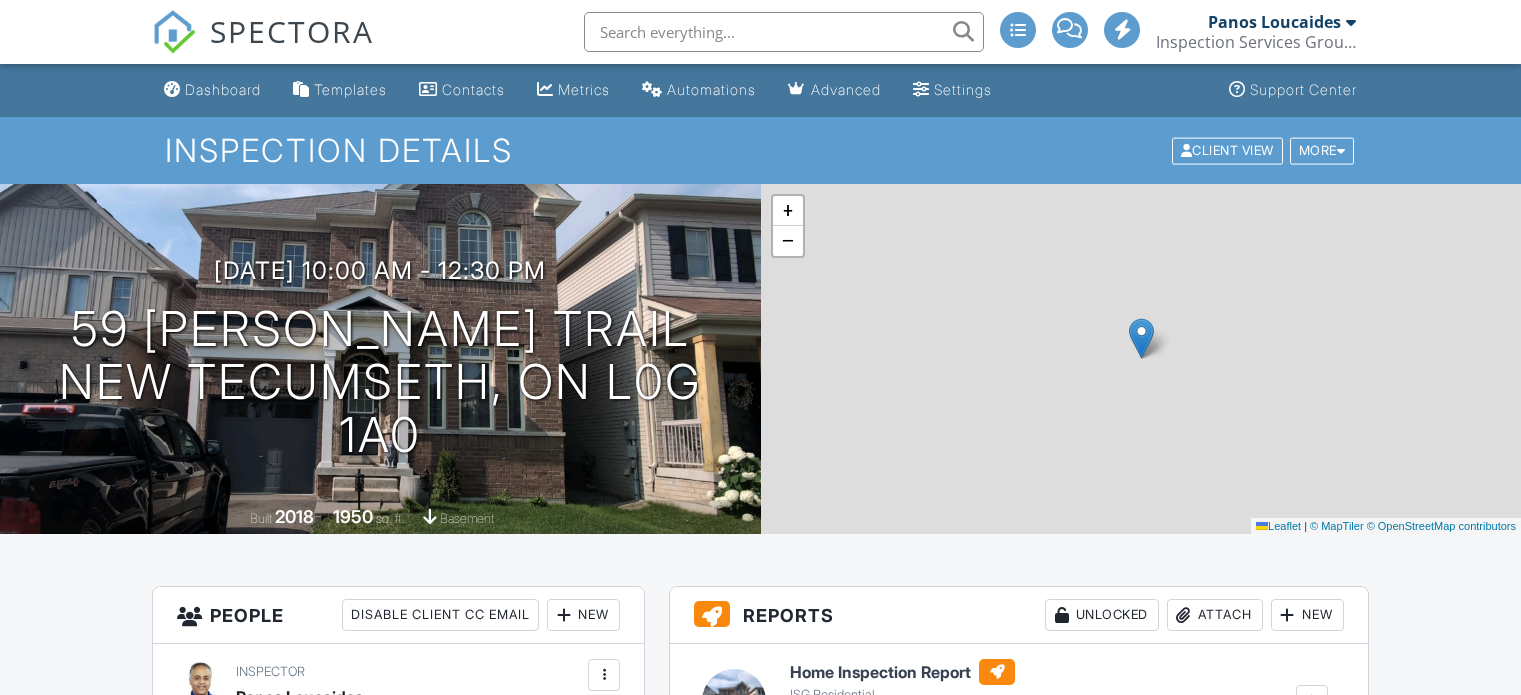 scroll, scrollTop: 0, scrollLeft: 0, axis: both 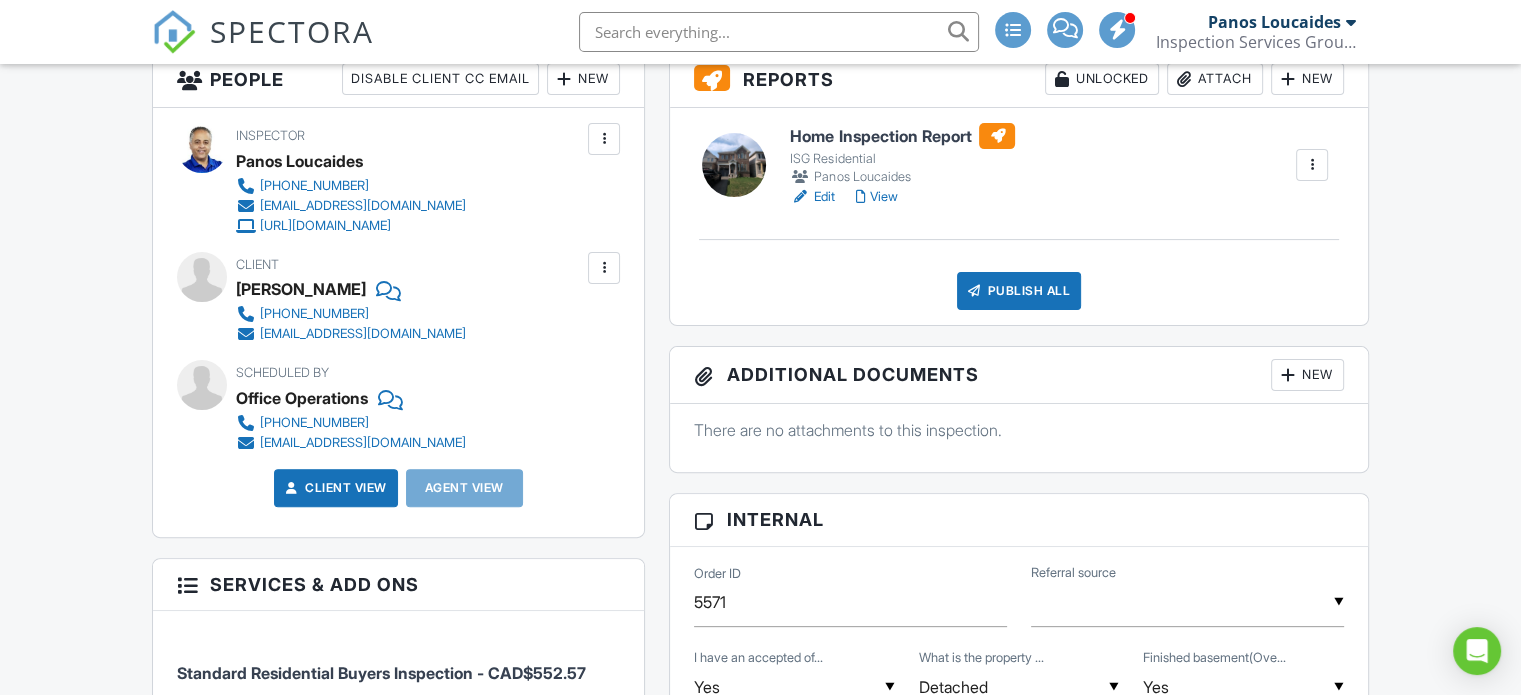 drag, startPoint x: 1530, startPoint y: 112, endPoint x: 1535, endPoint y: 202, distance: 90.13878 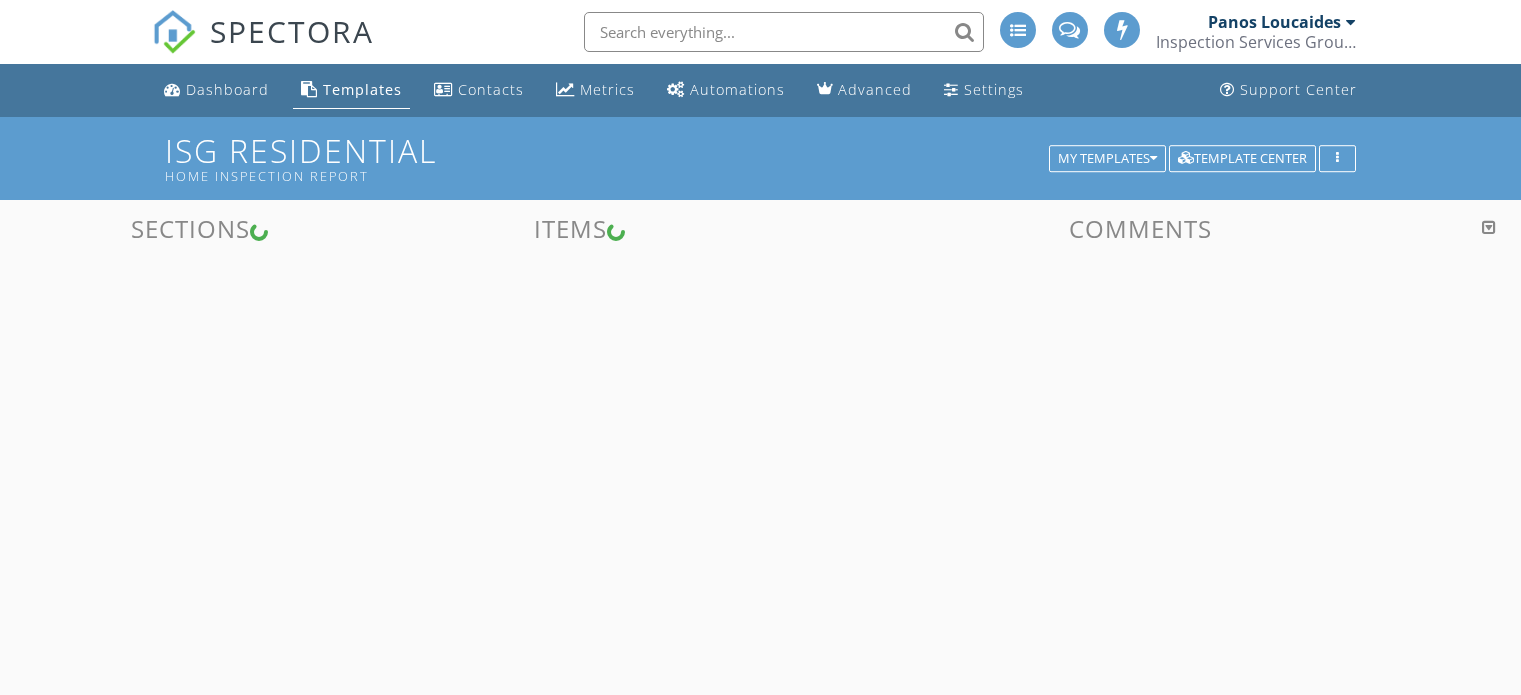 scroll, scrollTop: 0, scrollLeft: 0, axis: both 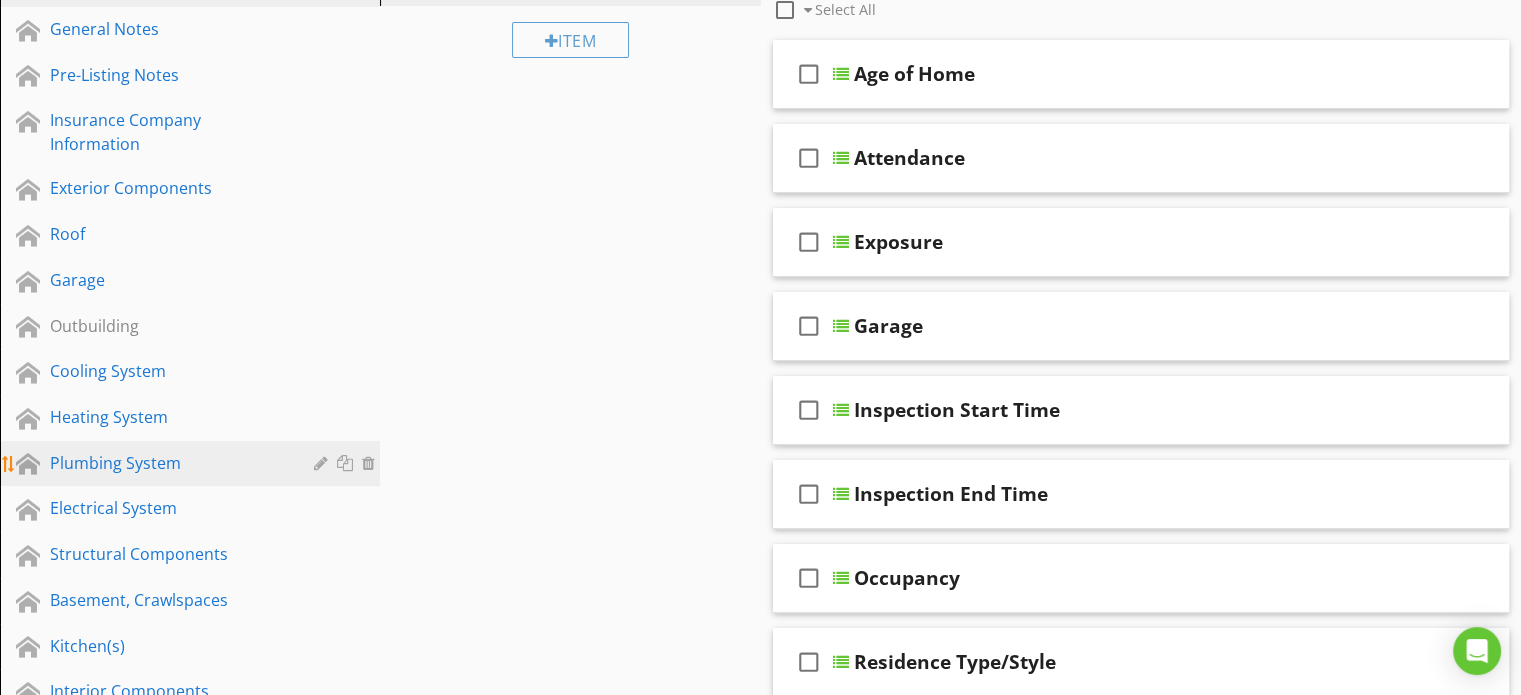 click on "Plumbing System" at bounding box center (167, 463) 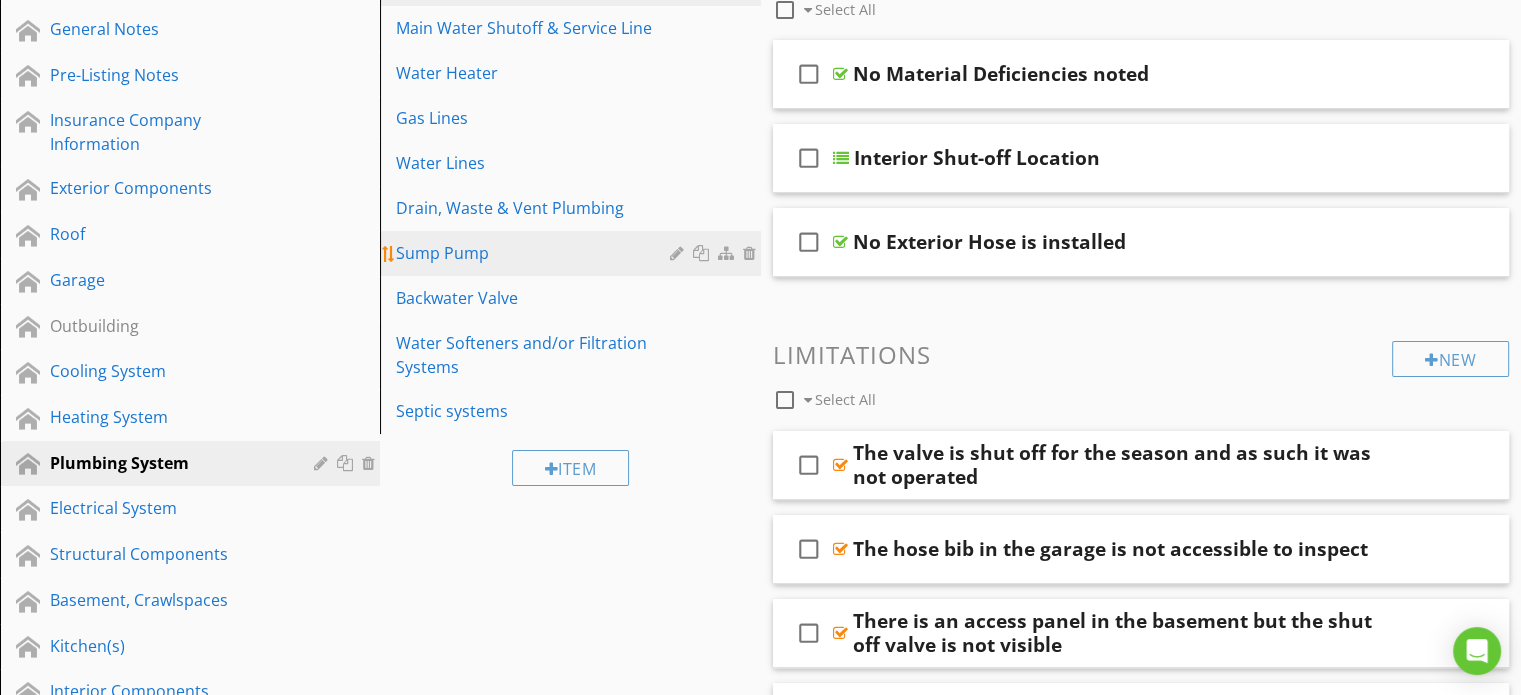 click on "Sump Pump" at bounding box center (535, 253) 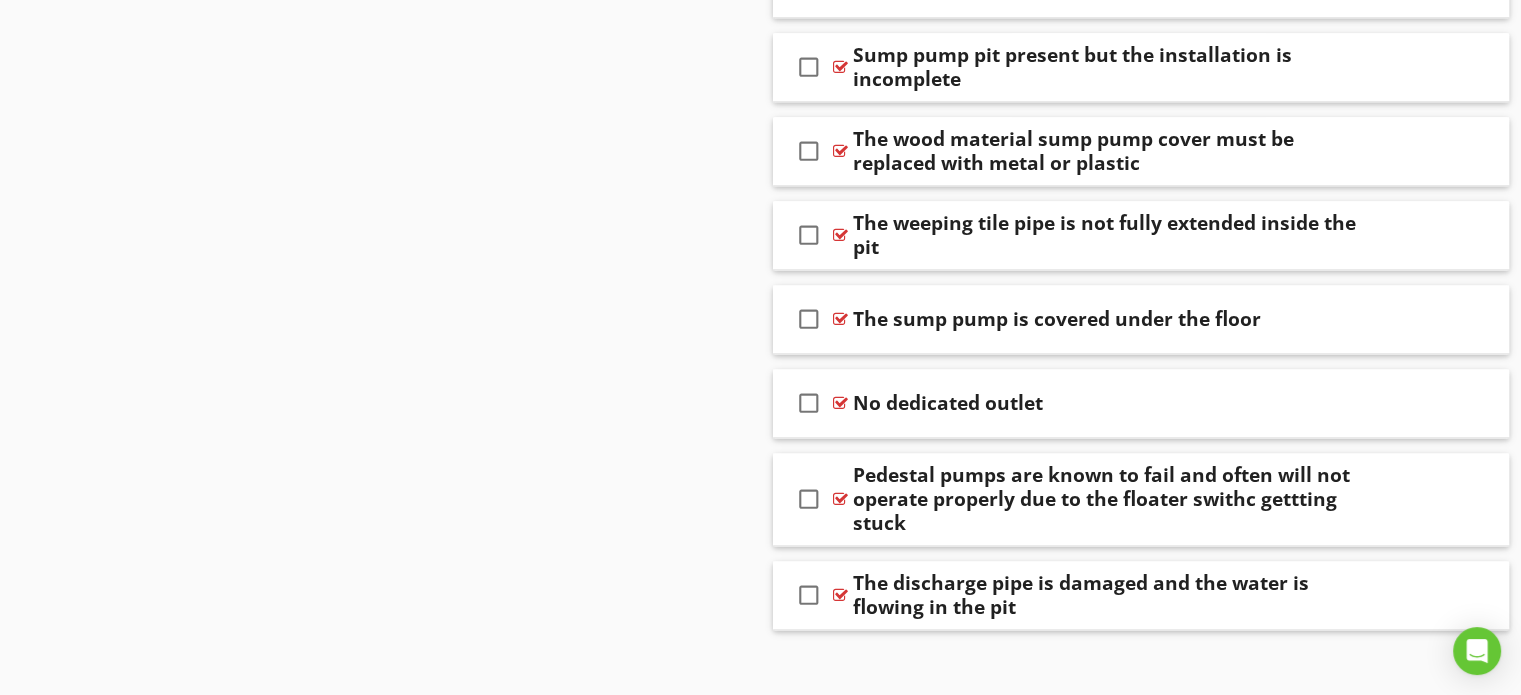scroll, scrollTop: 2612, scrollLeft: 0, axis: vertical 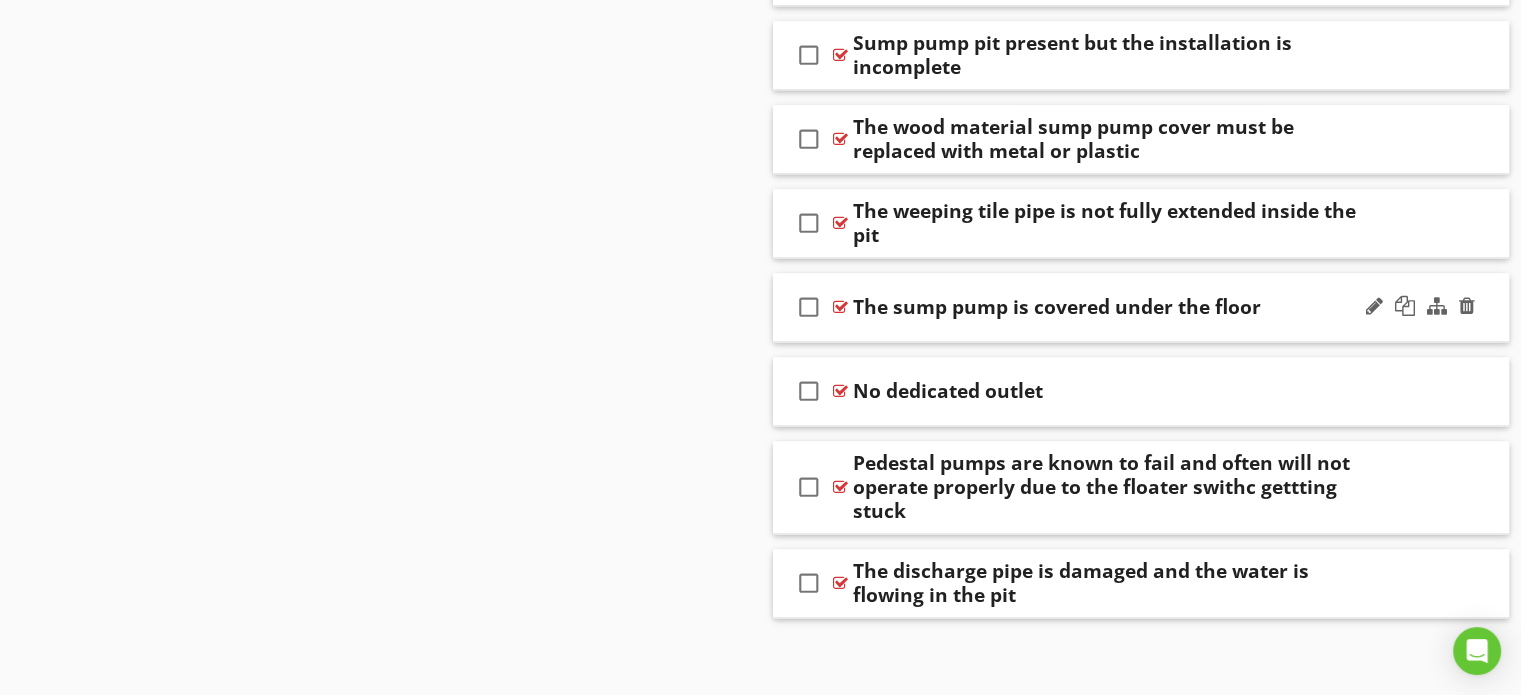 click at bounding box center [840, 307] 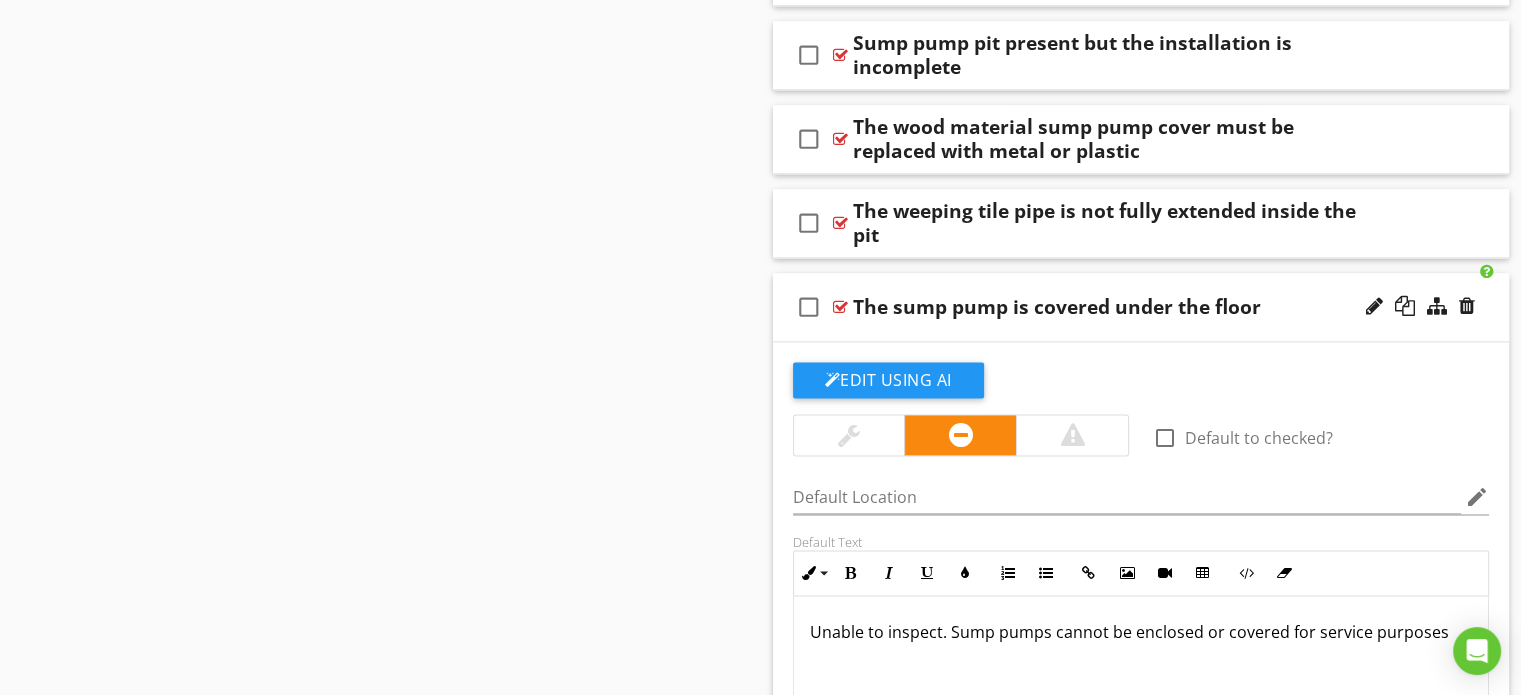 click on "Unable to inspect. Sump pumps cannot be enclosed or covered for service purposes" at bounding box center (1141, 632) 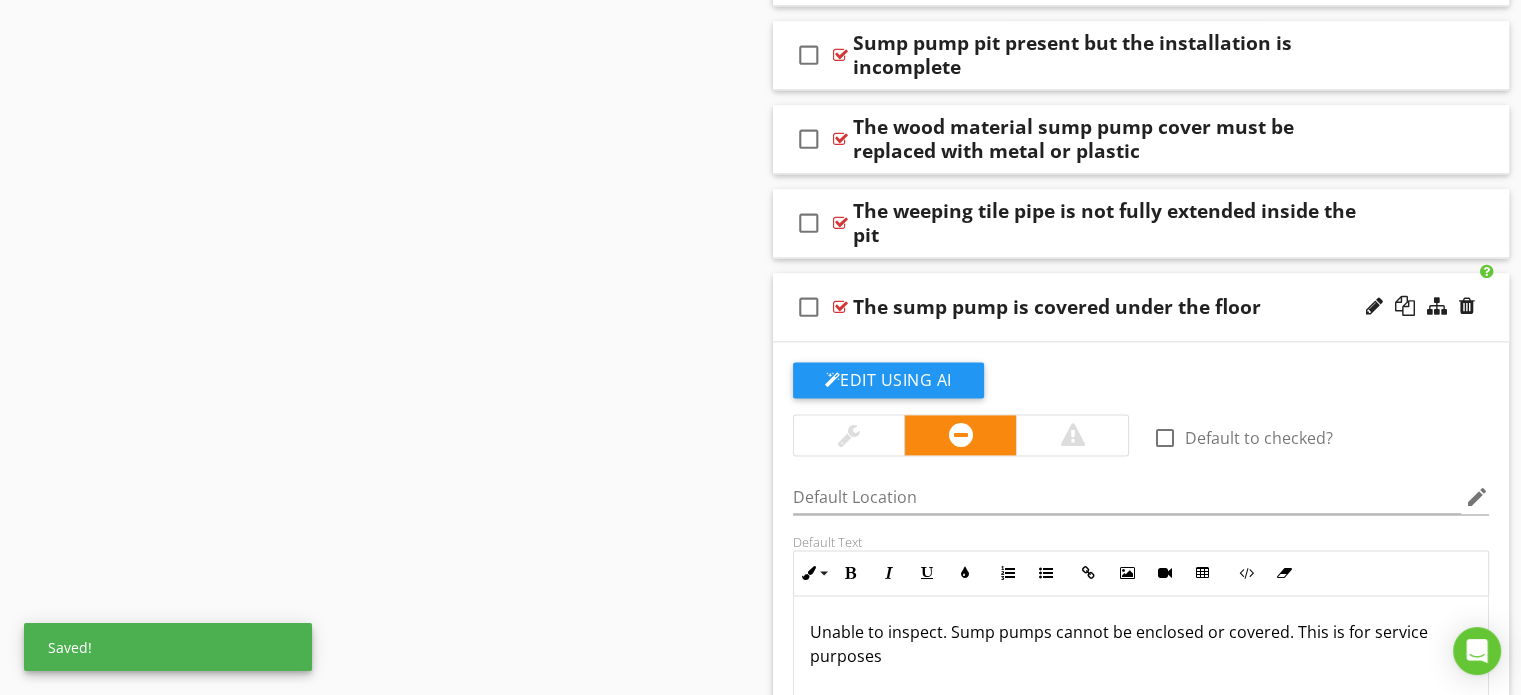 click on "Unable to inspect. Sump pumps cannot be enclosed or covered. This is for service purposes" at bounding box center (1141, 696) 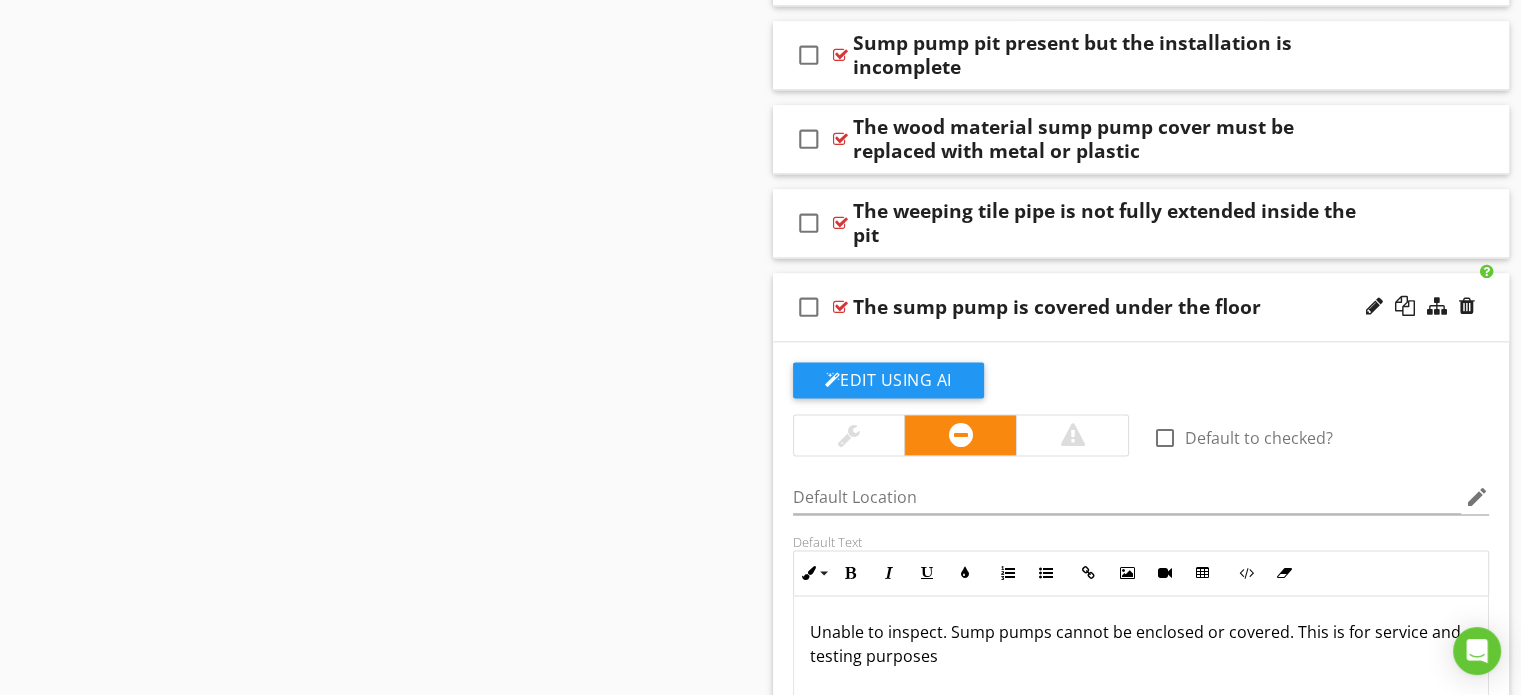 click on "Unable to inspect. Sump pumps cannot be enclosed or covered. This is for service and testing purposes" at bounding box center [1141, 644] 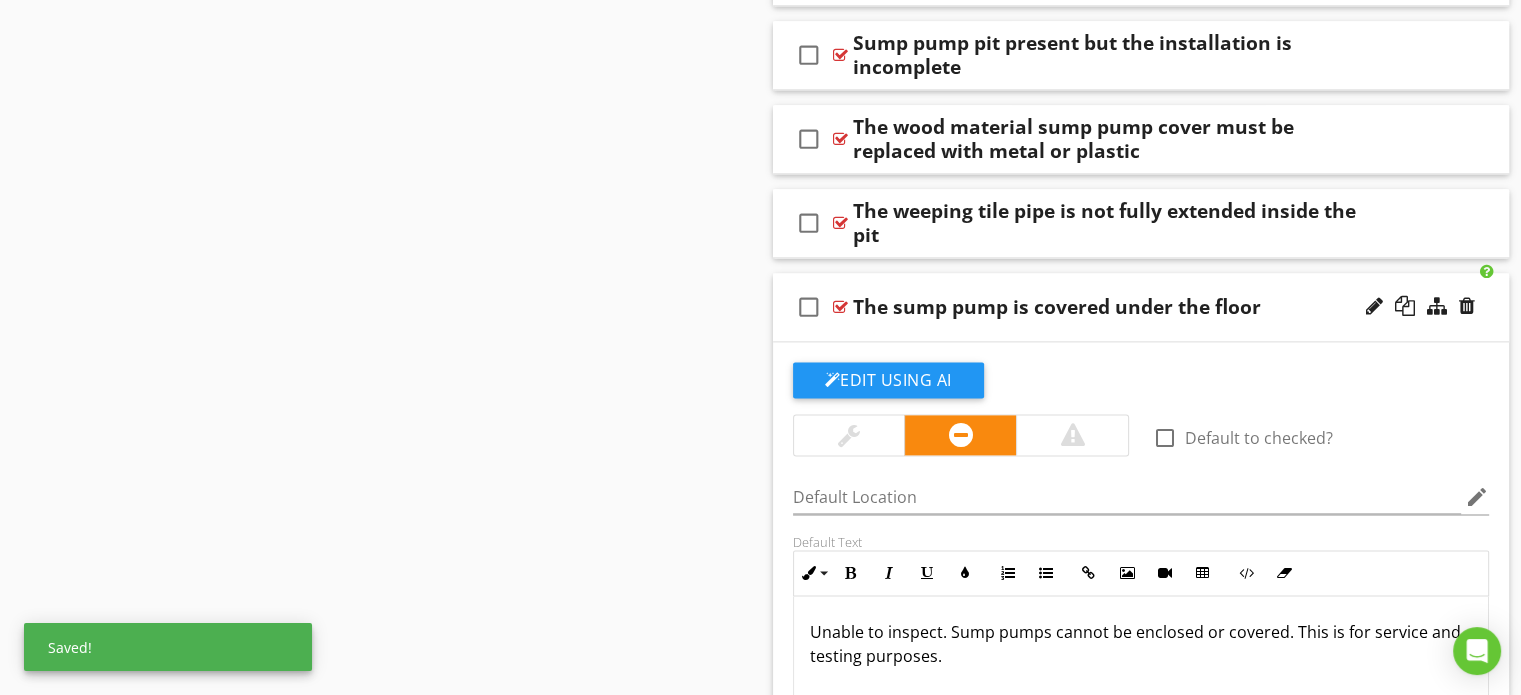 click at bounding box center [840, 307] 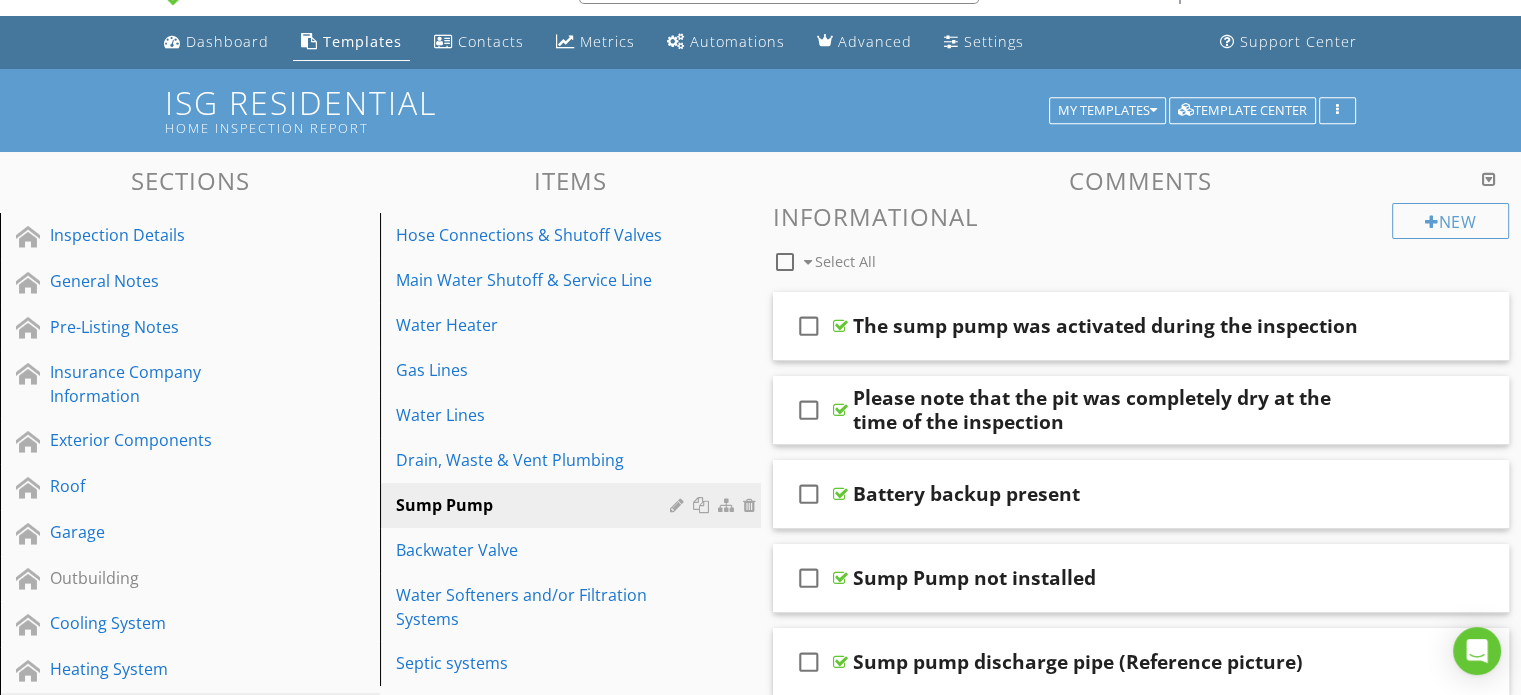 scroll, scrollTop: 0, scrollLeft: 0, axis: both 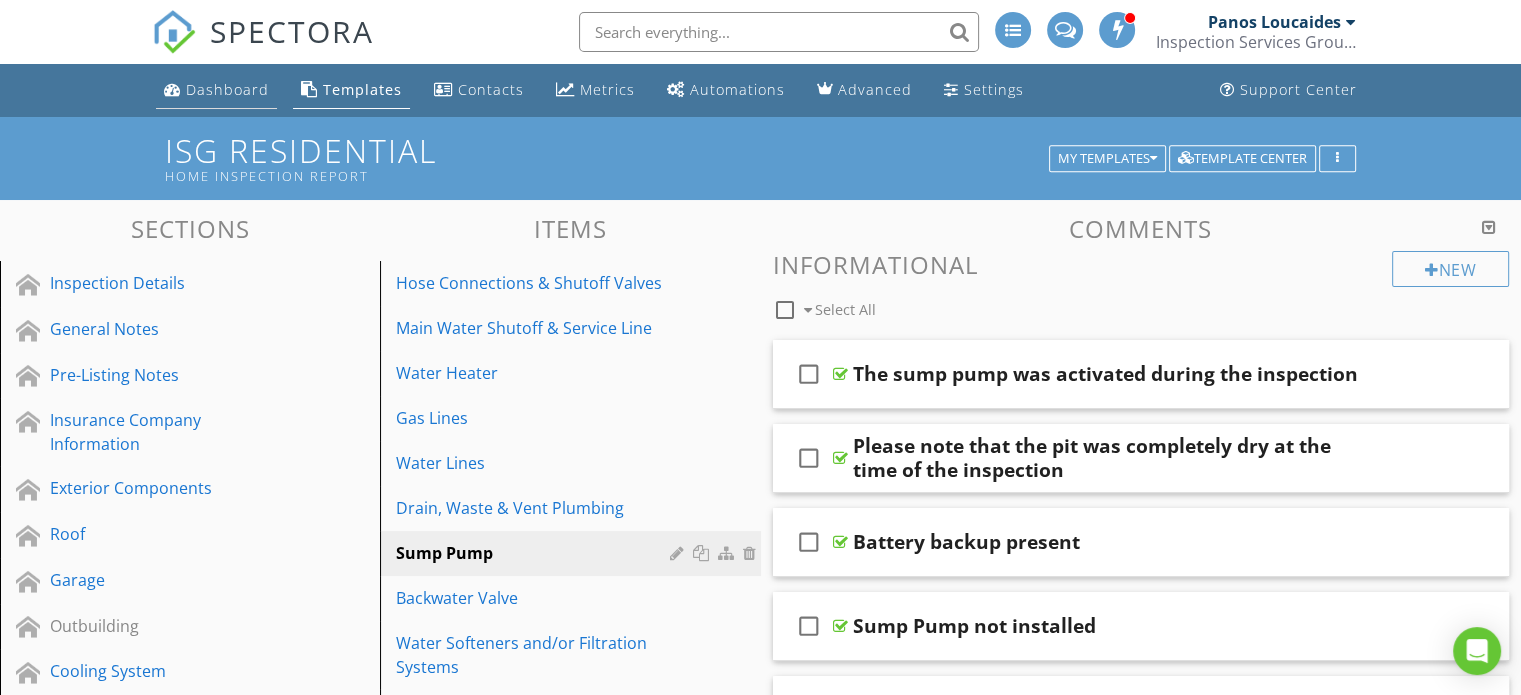 click on "Dashboard" at bounding box center (227, 89) 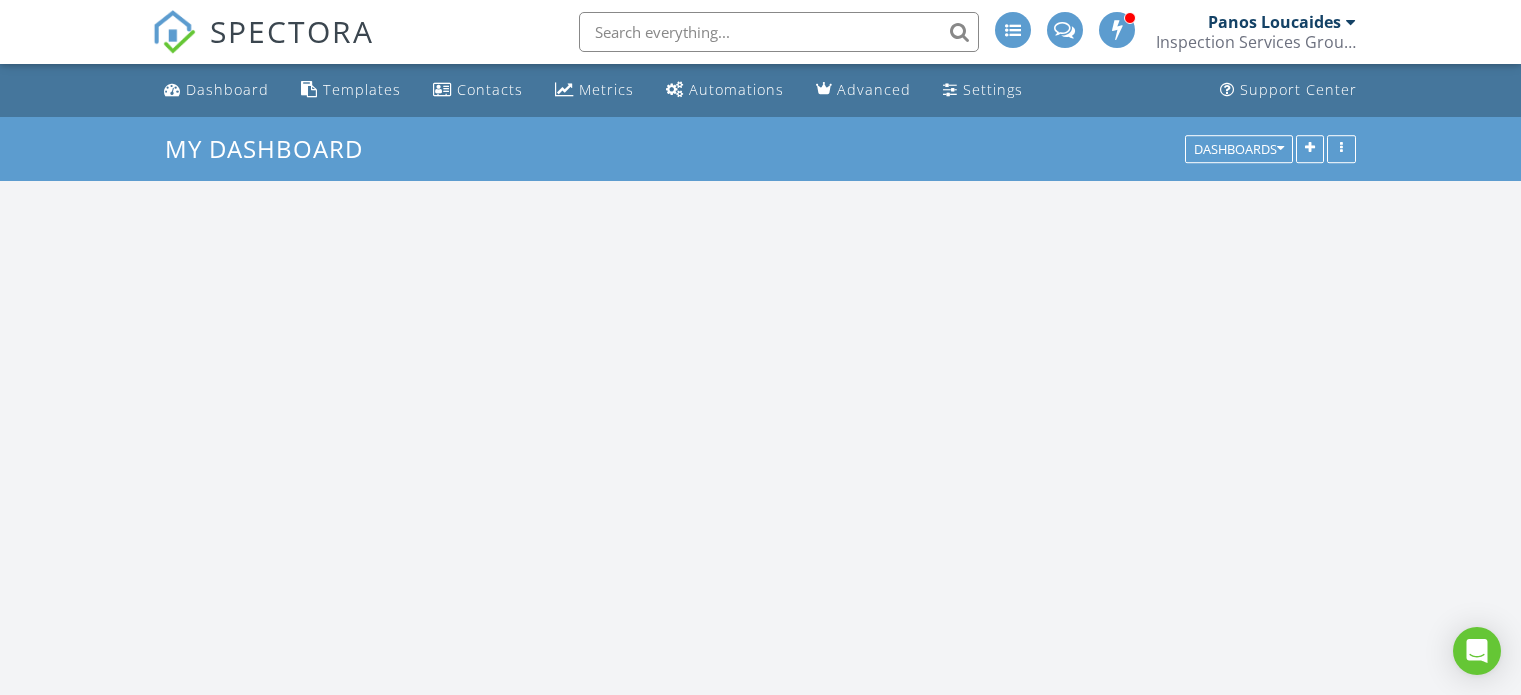 scroll, scrollTop: 0, scrollLeft: 0, axis: both 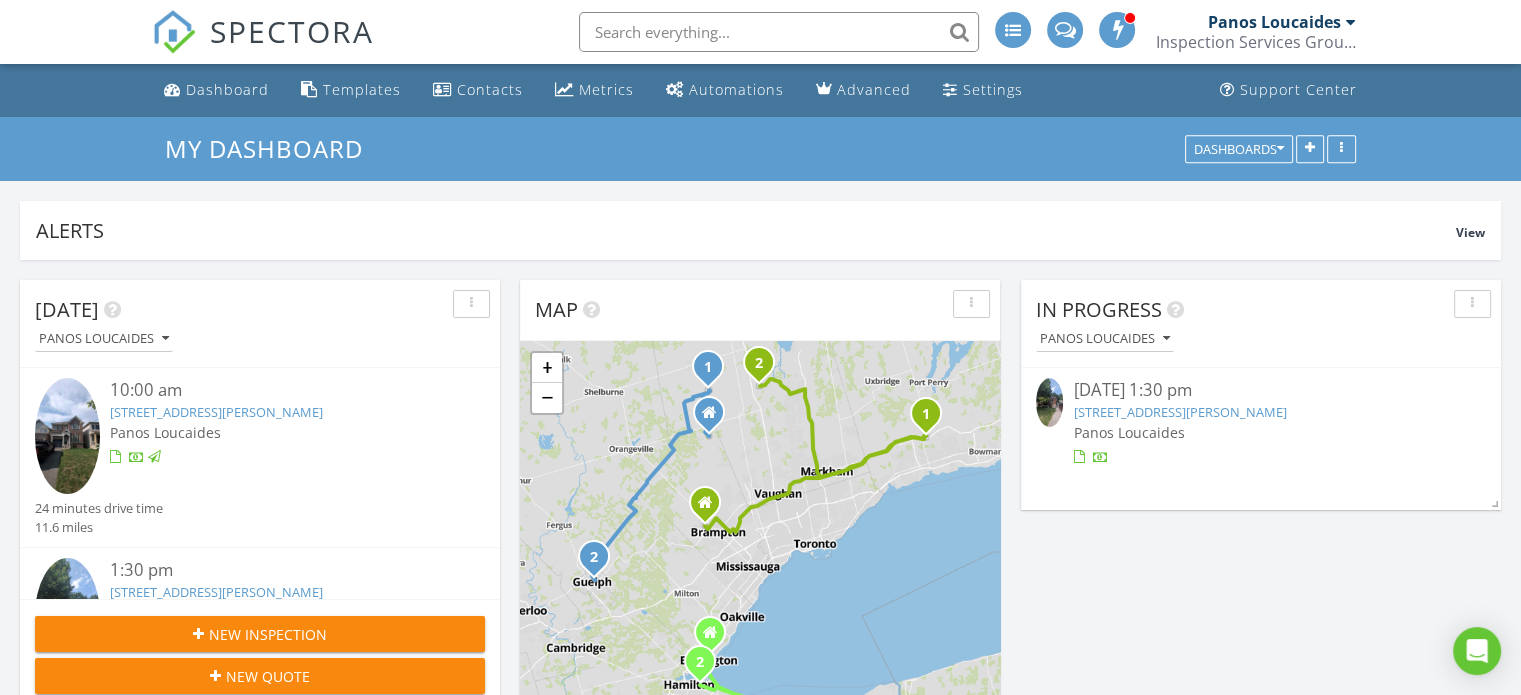 click on "112 Elizabeth St, Guelph, ON N1E 2X3" at bounding box center [1179, 412] 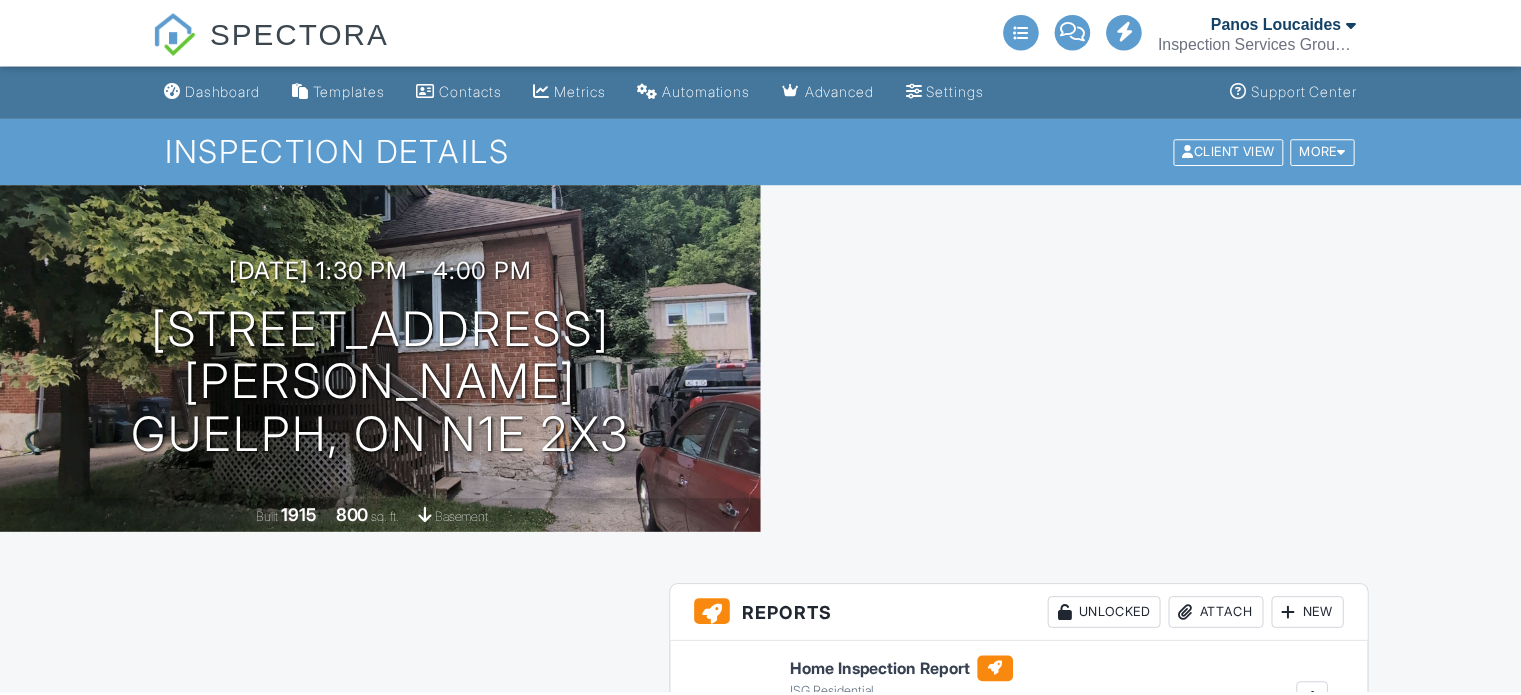 scroll, scrollTop: 0, scrollLeft: 0, axis: both 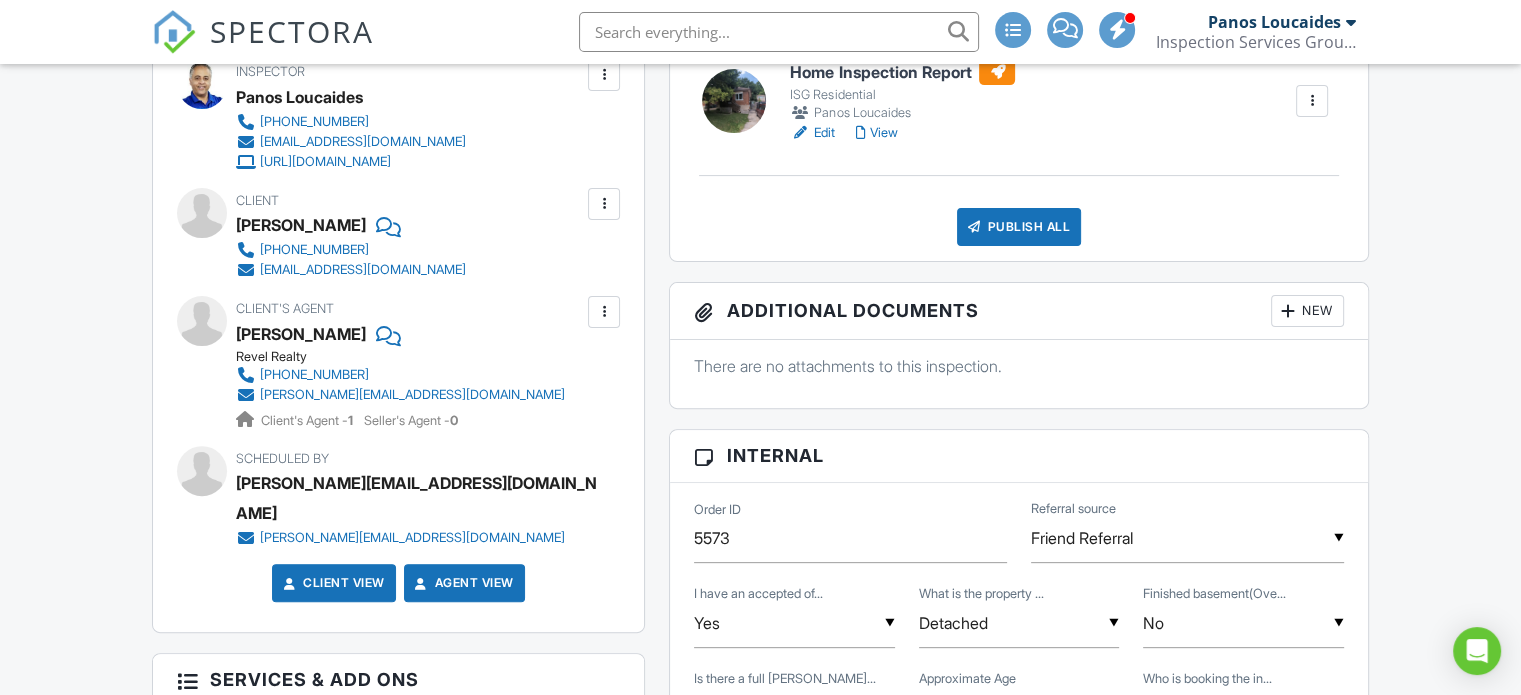 click on "Edit" at bounding box center (812, 133) 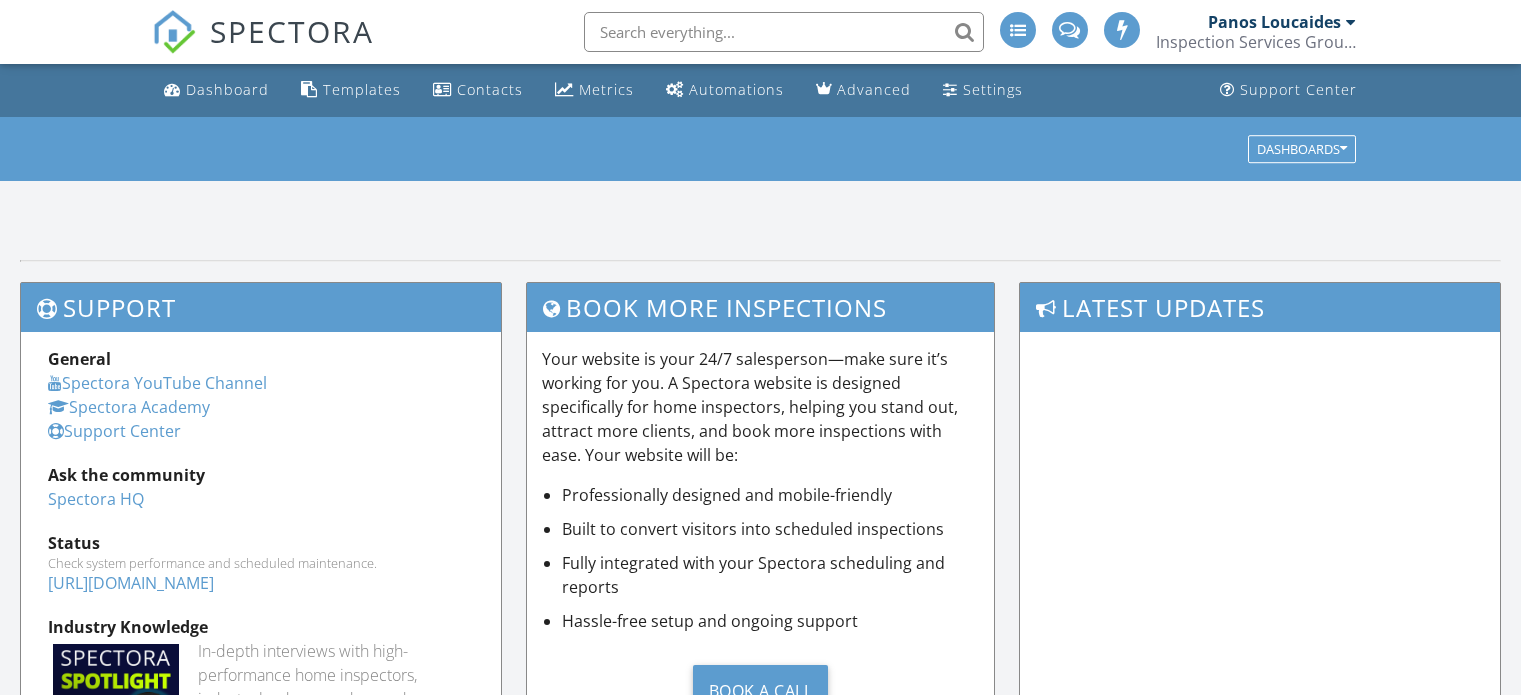 scroll, scrollTop: 0, scrollLeft: 0, axis: both 